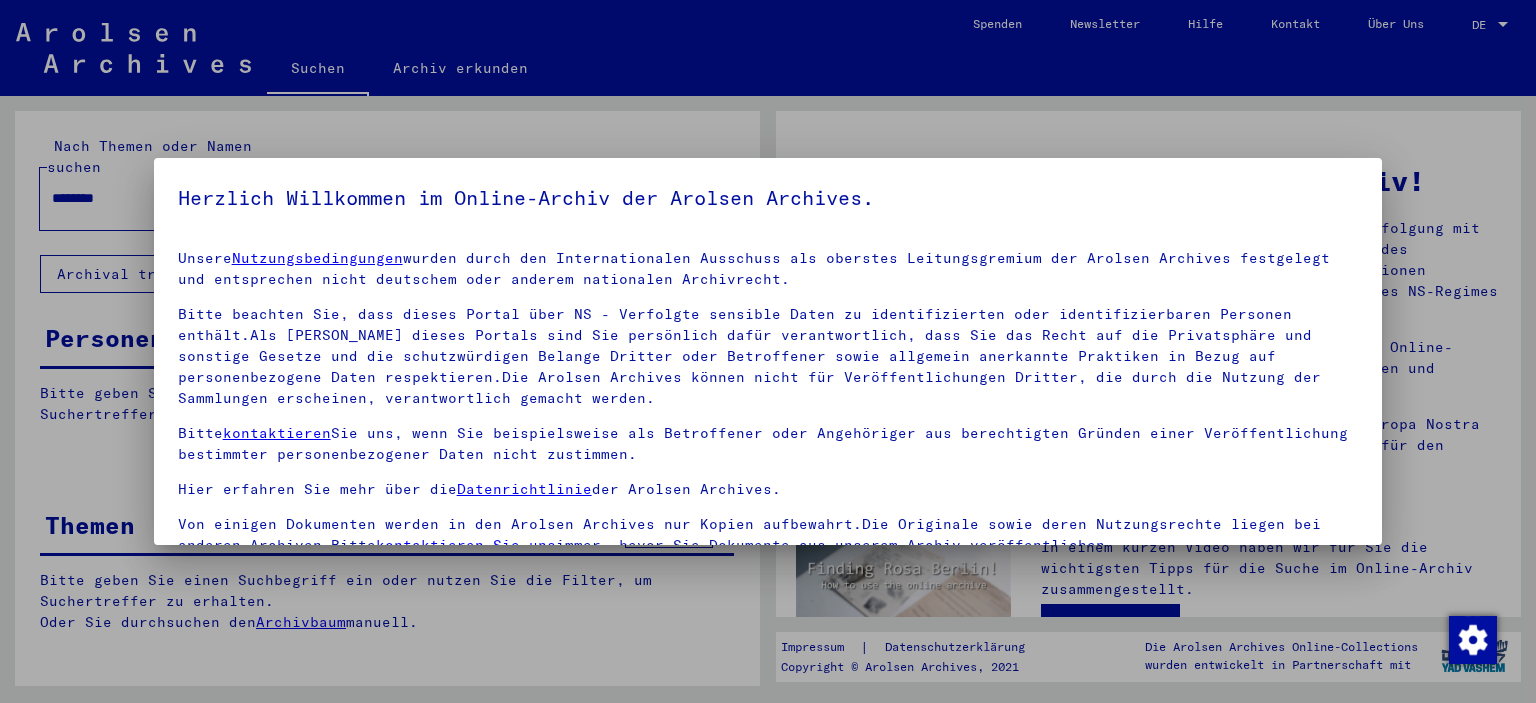 scroll, scrollTop: 0, scrollLeft: 0, axis: both 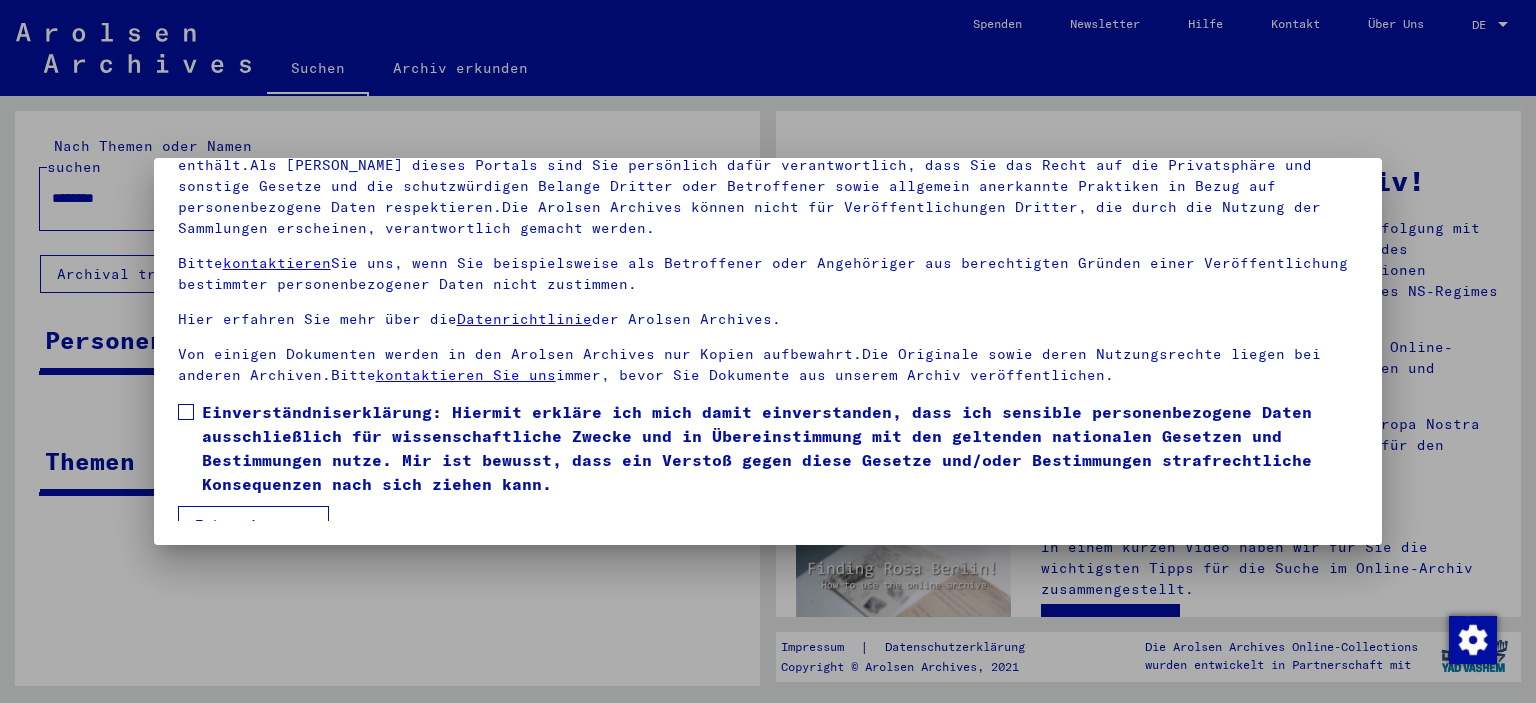 click at bounding box center (186, 412) 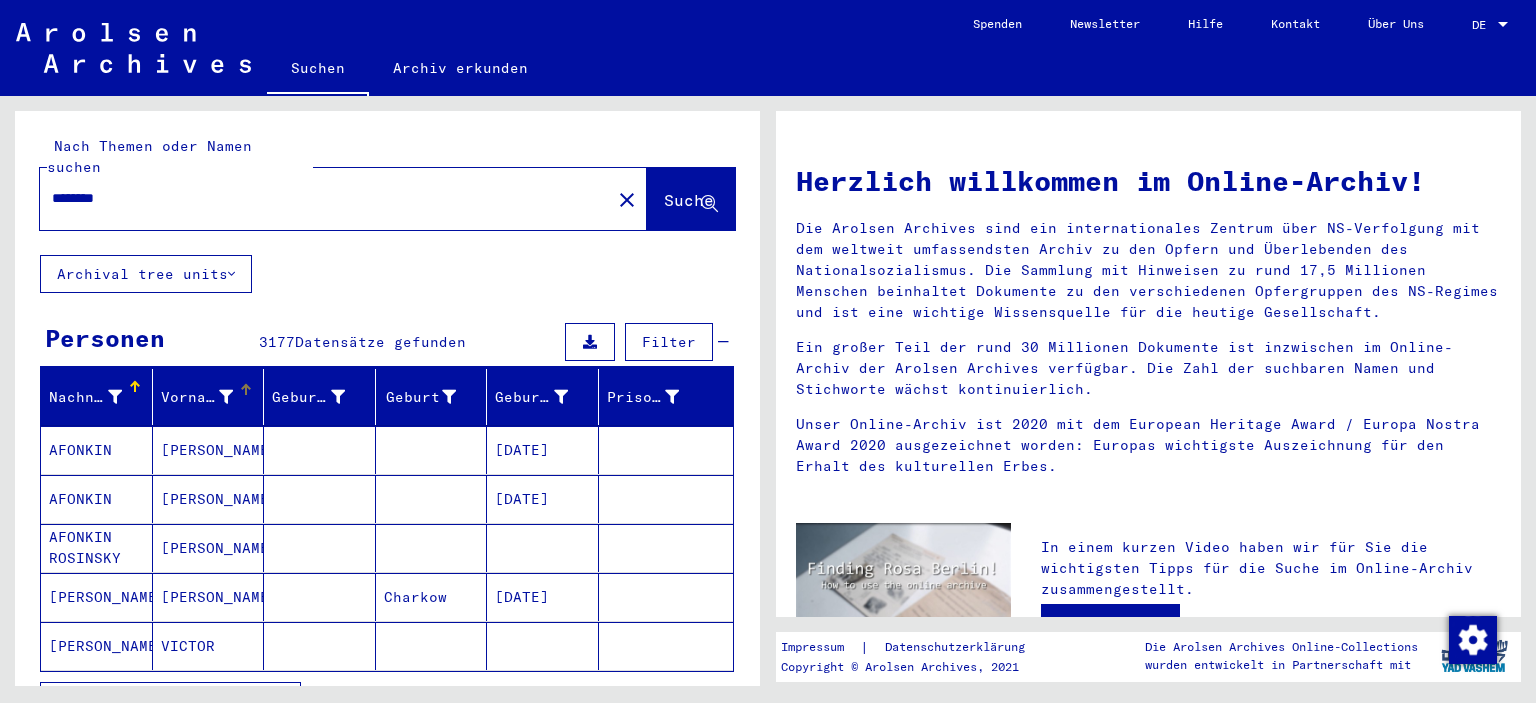 click at bounding box center (226, 397) 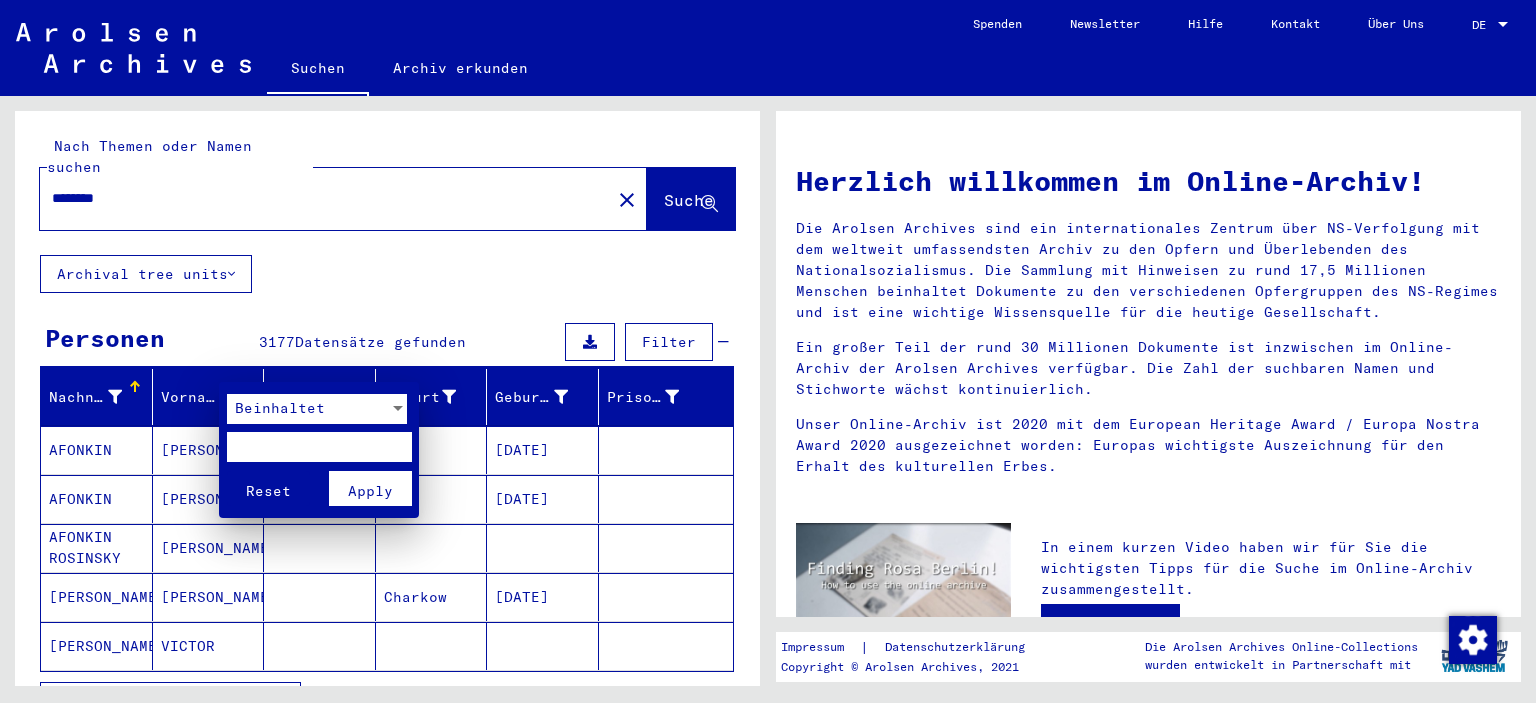 click at bounding box center [398, 408] 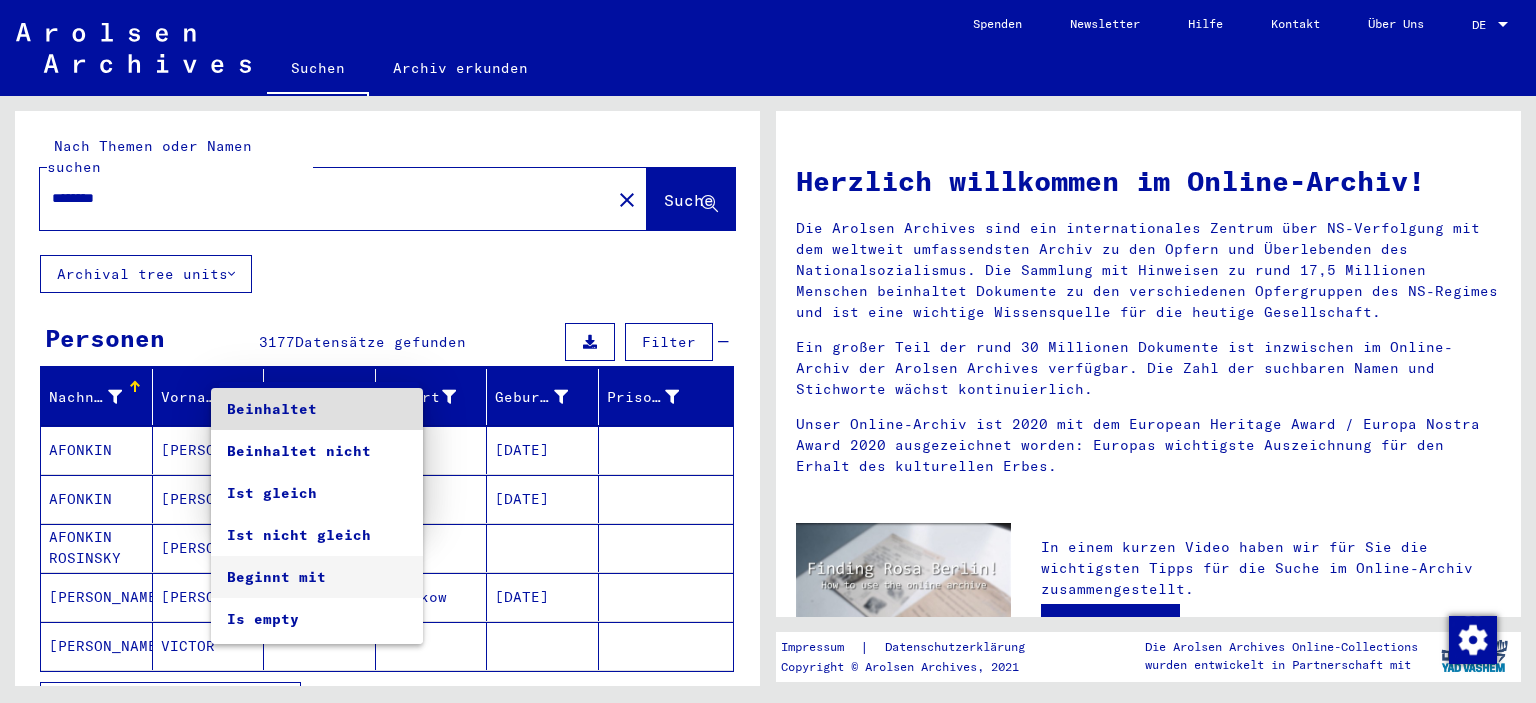 click on "Beginnt mit" at bounding box center [317, 577] 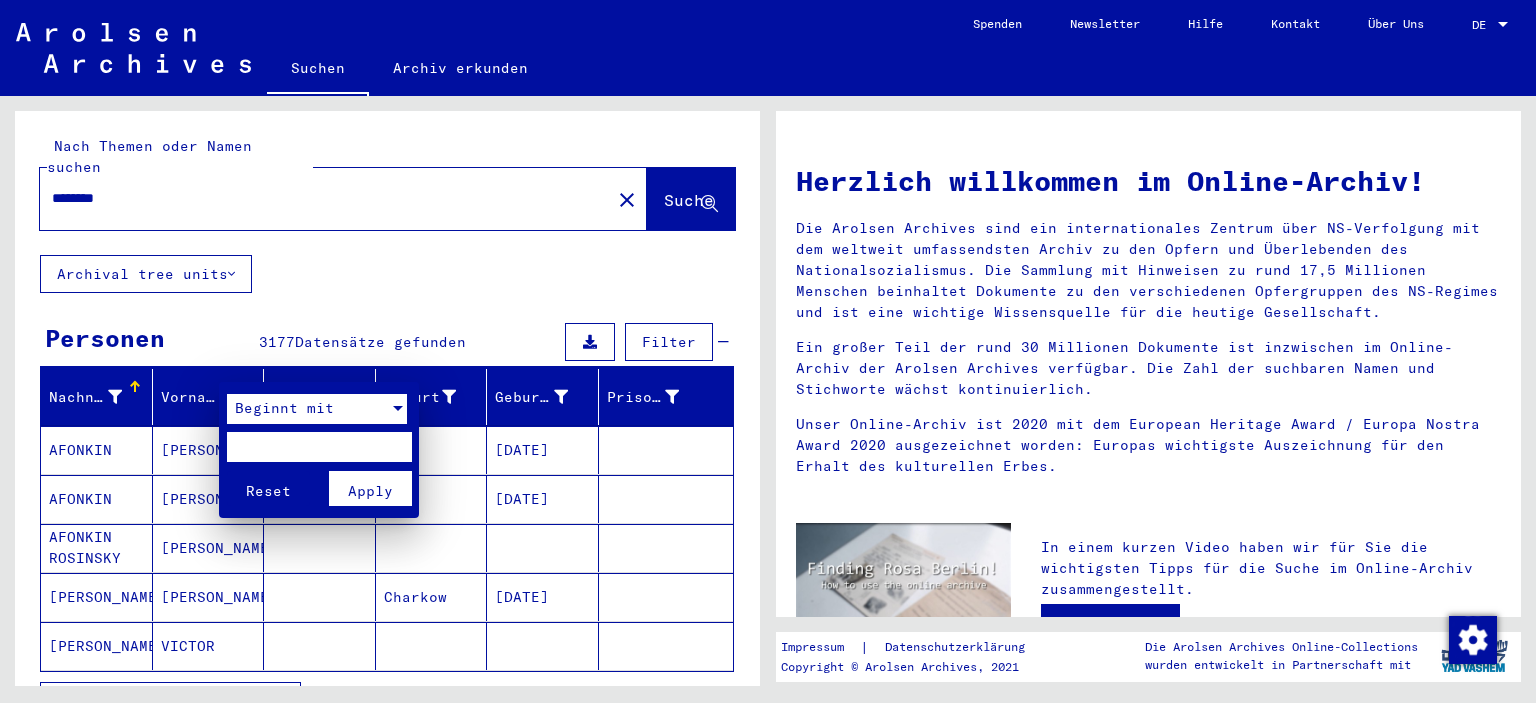 click at bounding box center (319, 447) 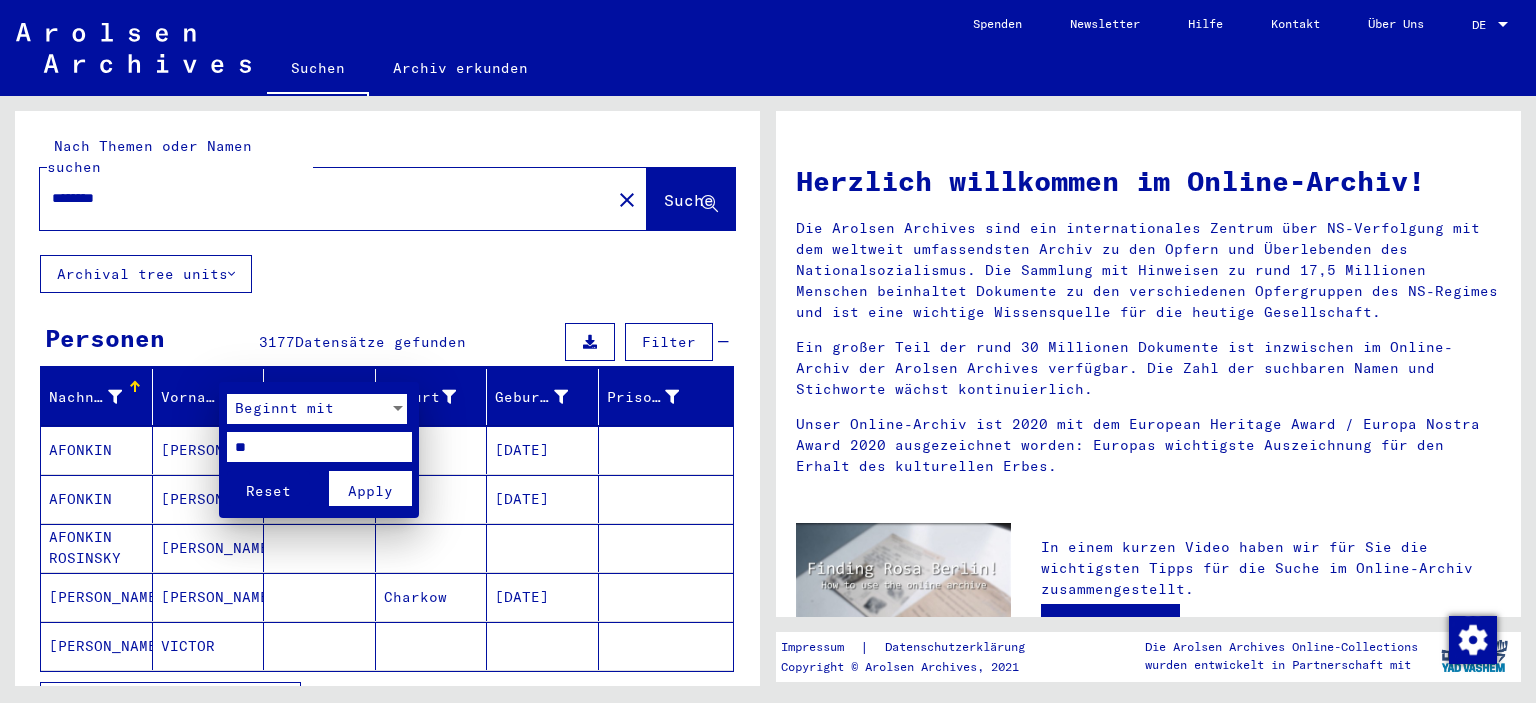 type on "***" 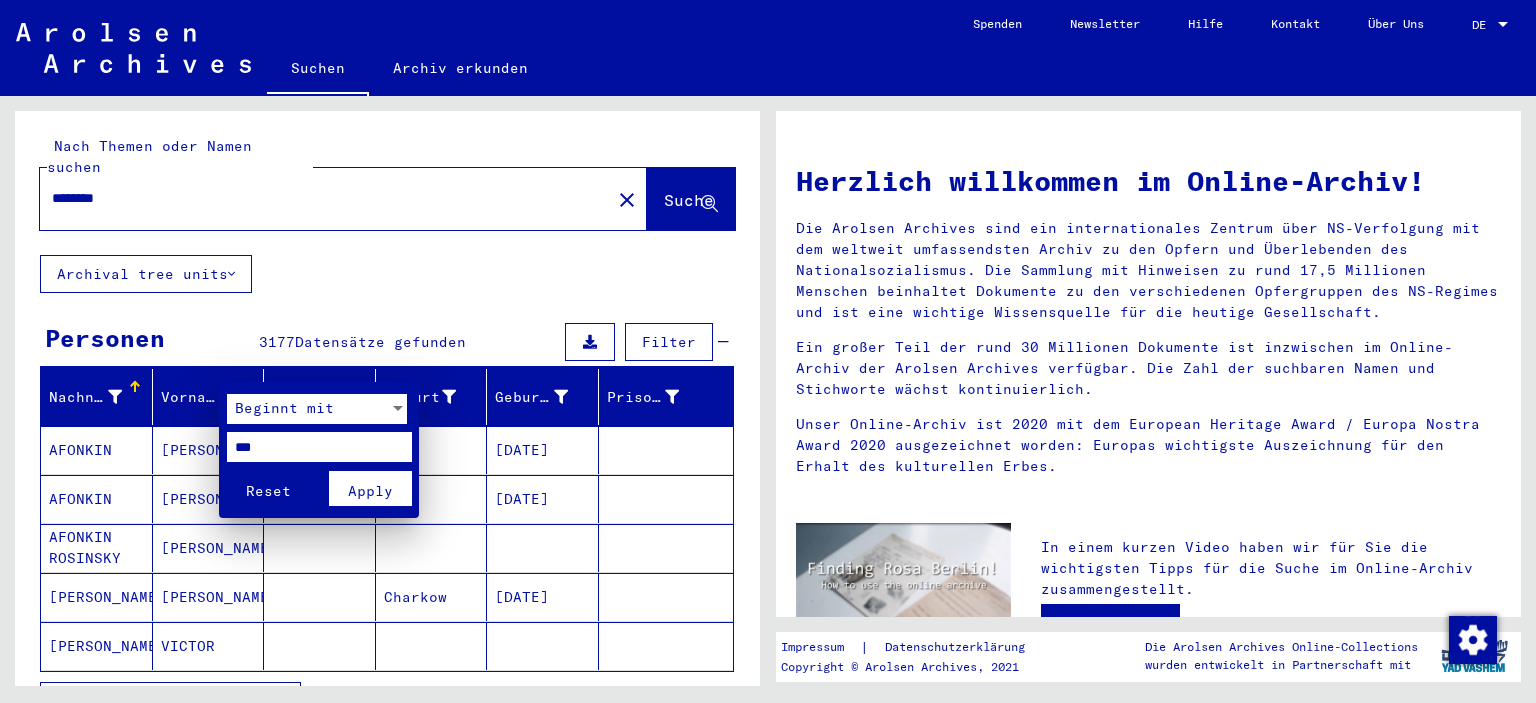 click on "Apply" at bounding box center (370, 491) 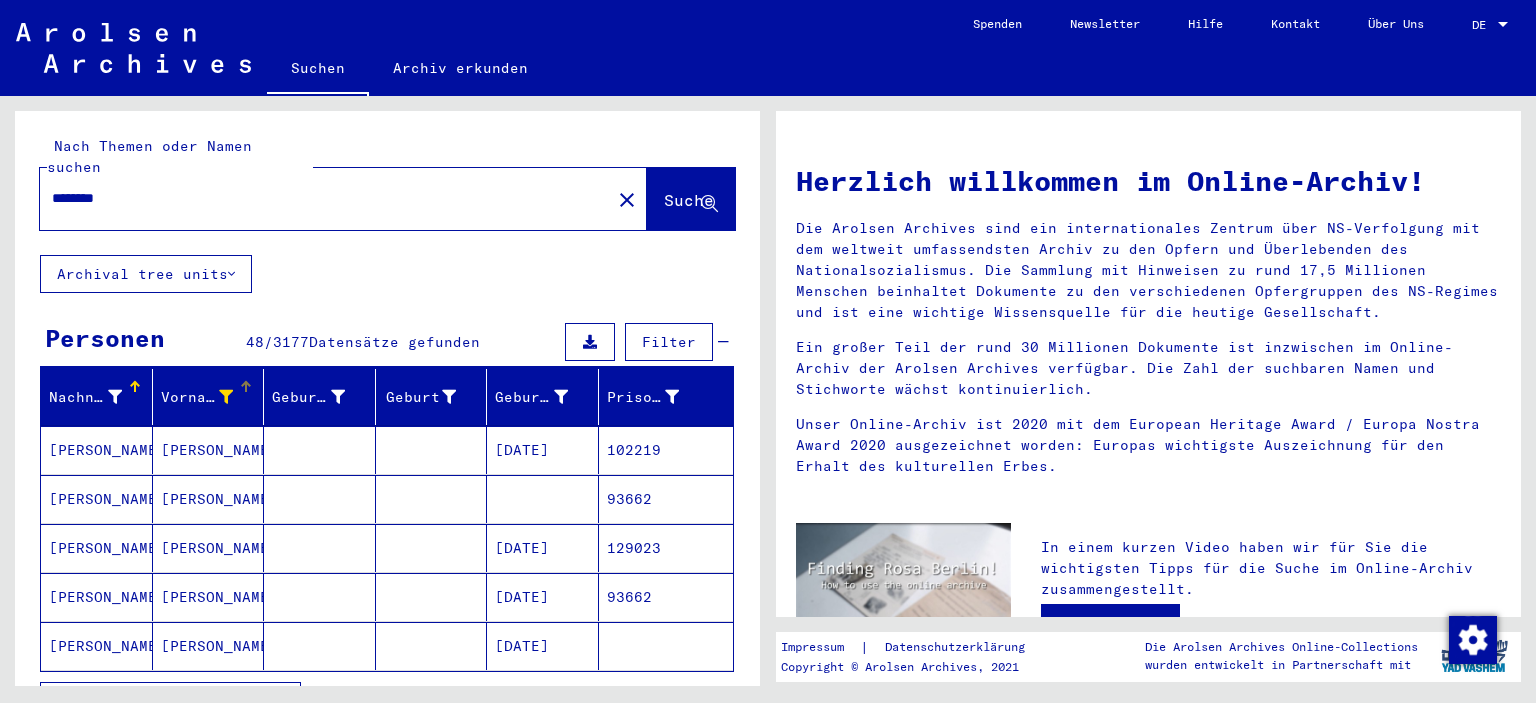 click on "Alle Ergebnisse anzeigen" at bounding box center [165, 701] 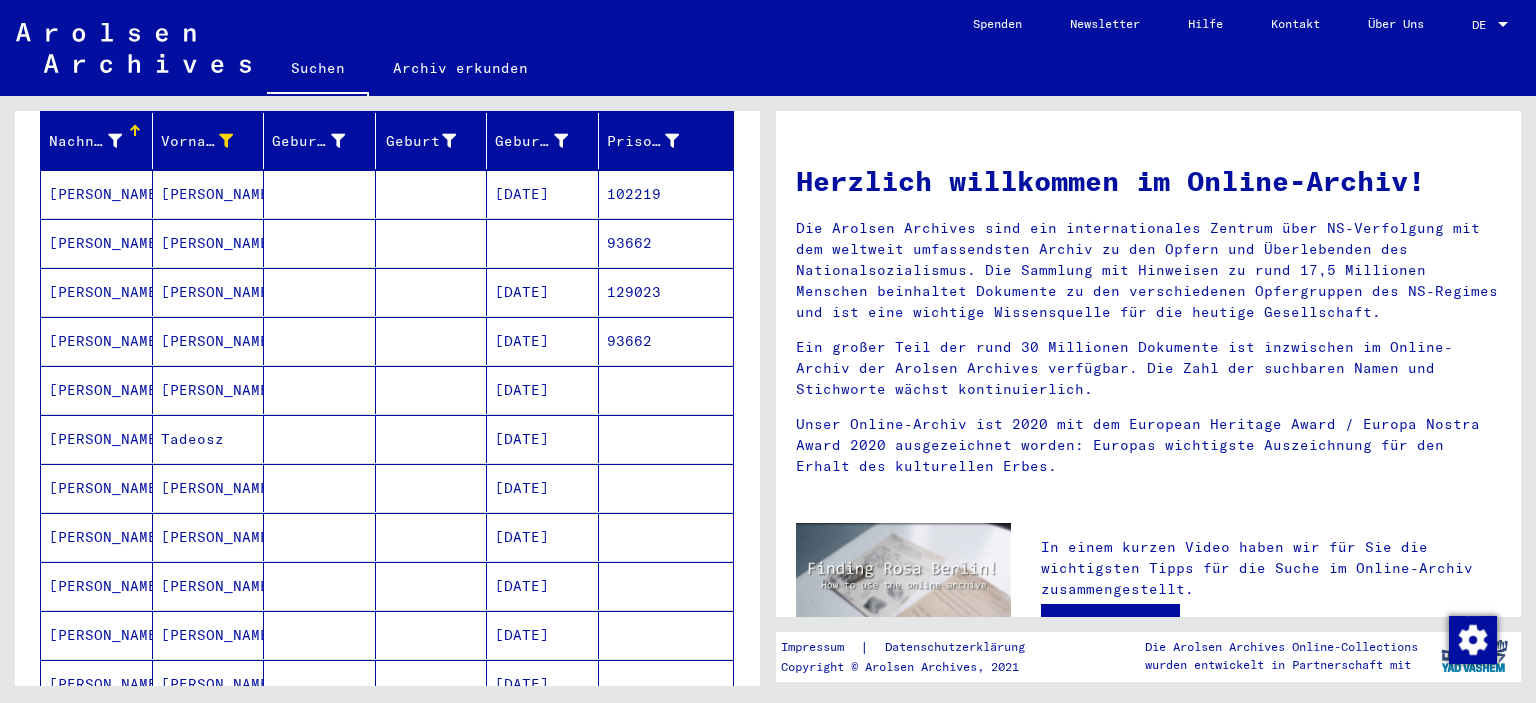 scroll, scrollTop: 259, scrollLeft: 0, axis: vertical 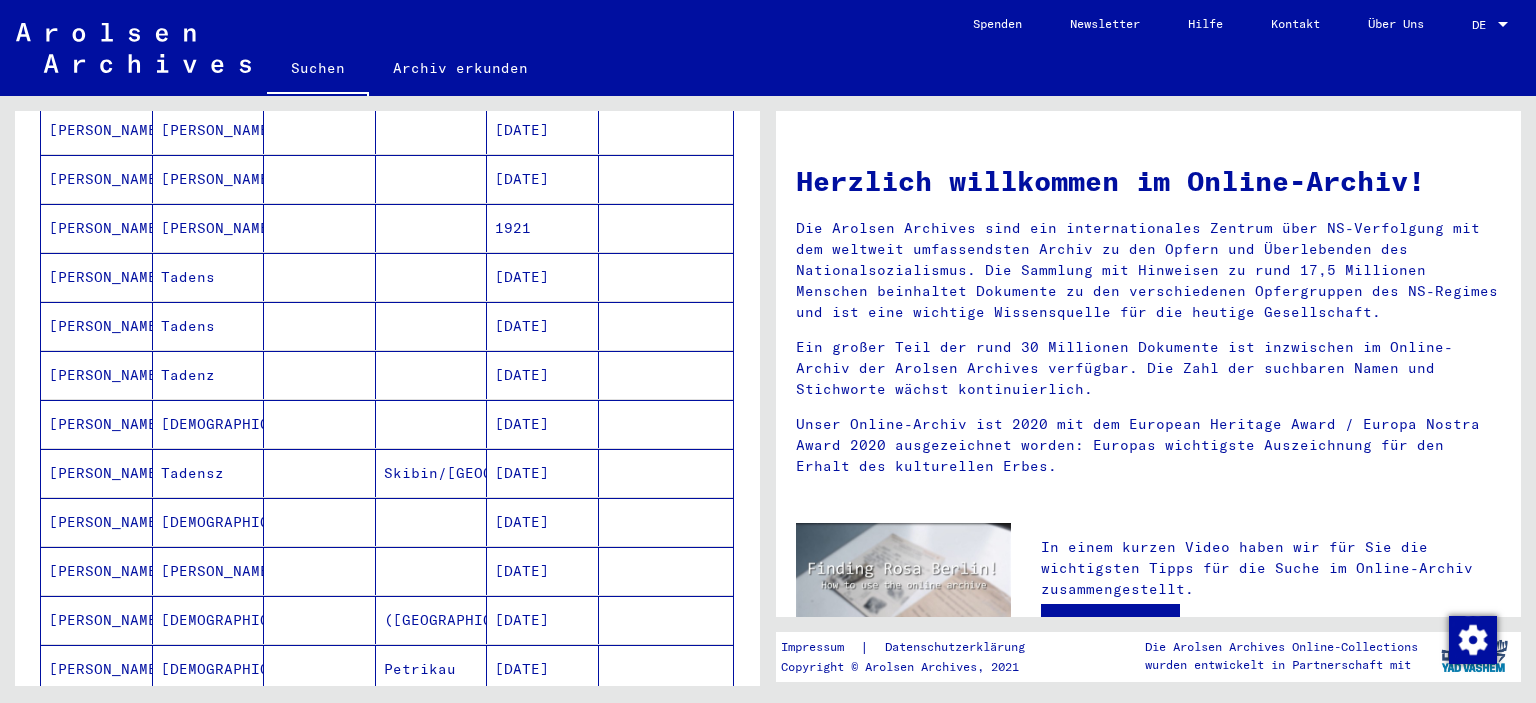 click on "[PERSON_NAME]" at bounding box center [97, 522] 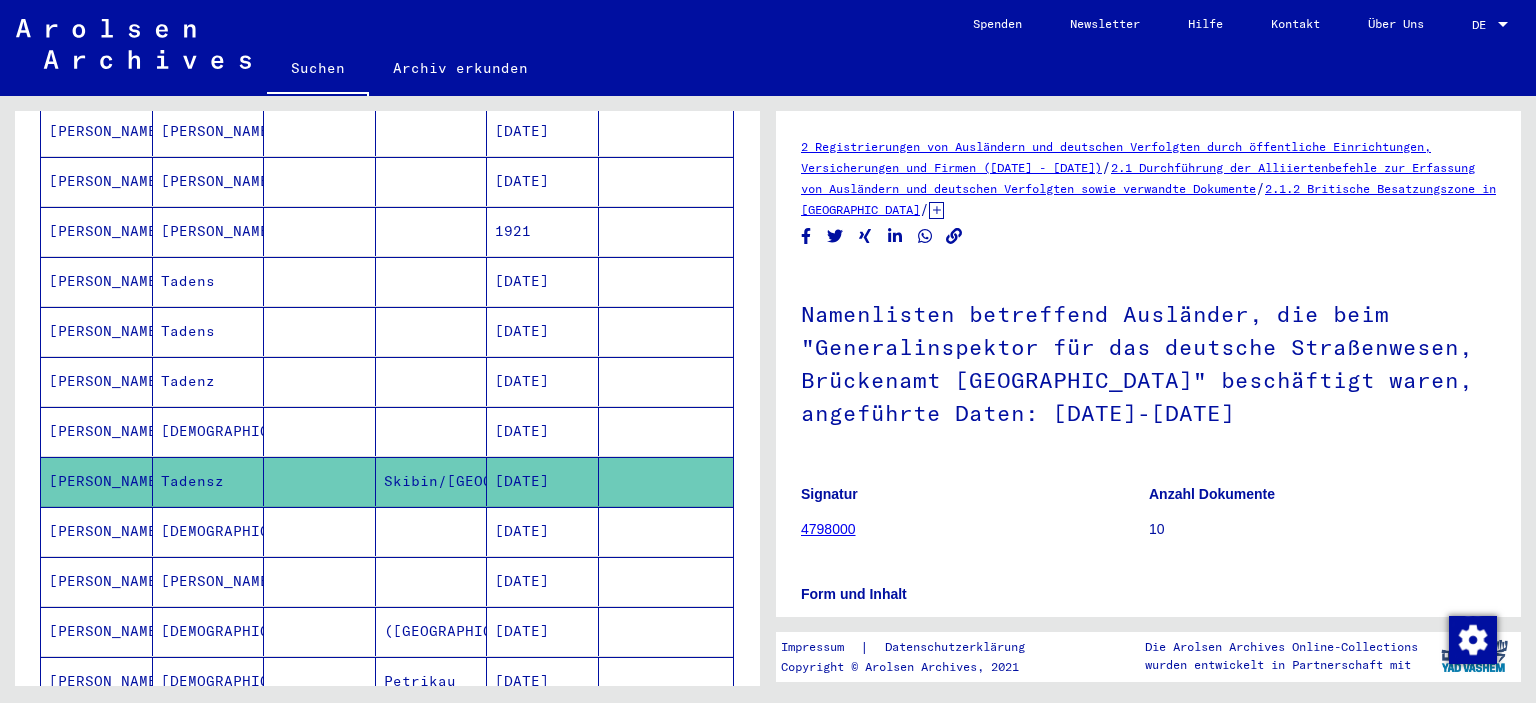 click on "[DATE]" at bounding box center [543, 581] 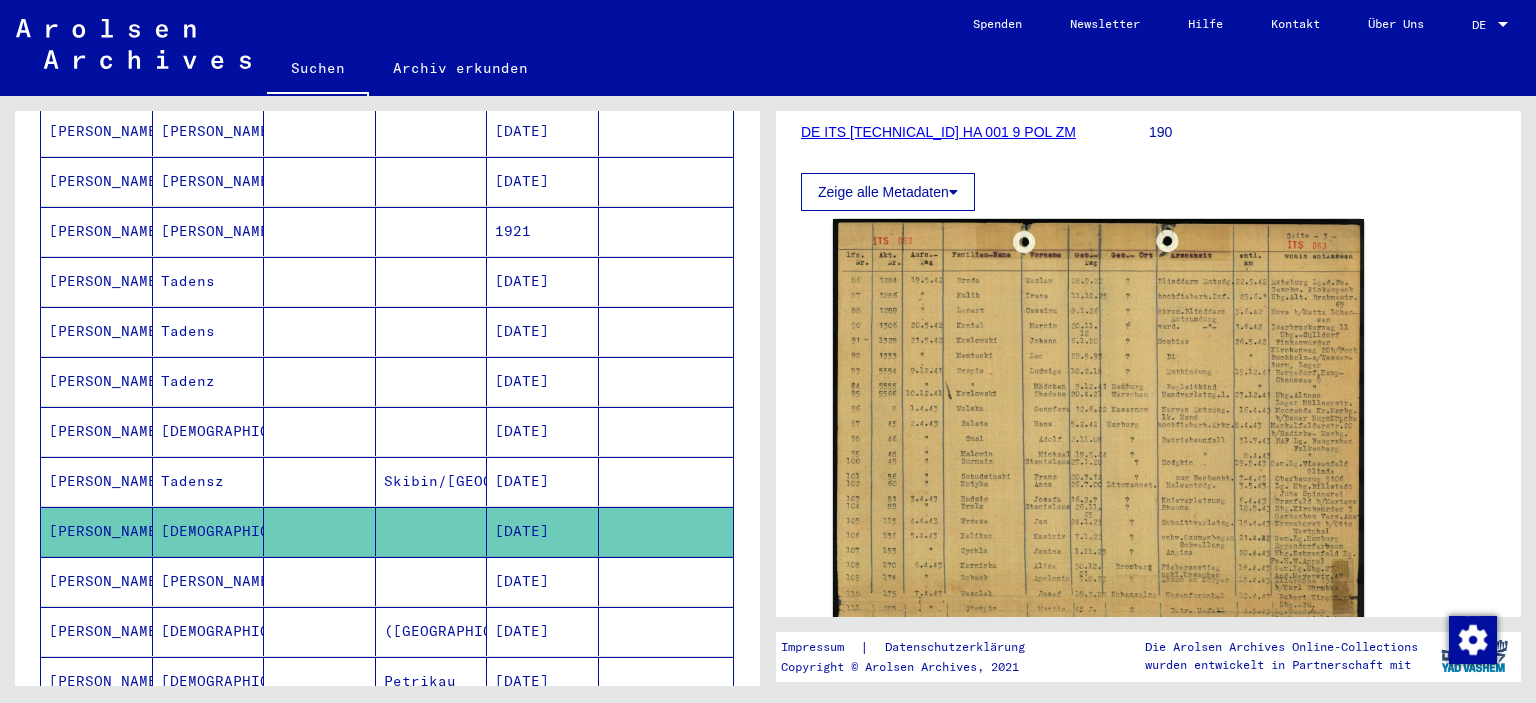 scroll, scrollTop: 310, scrollLeft: 0, axis: vertical 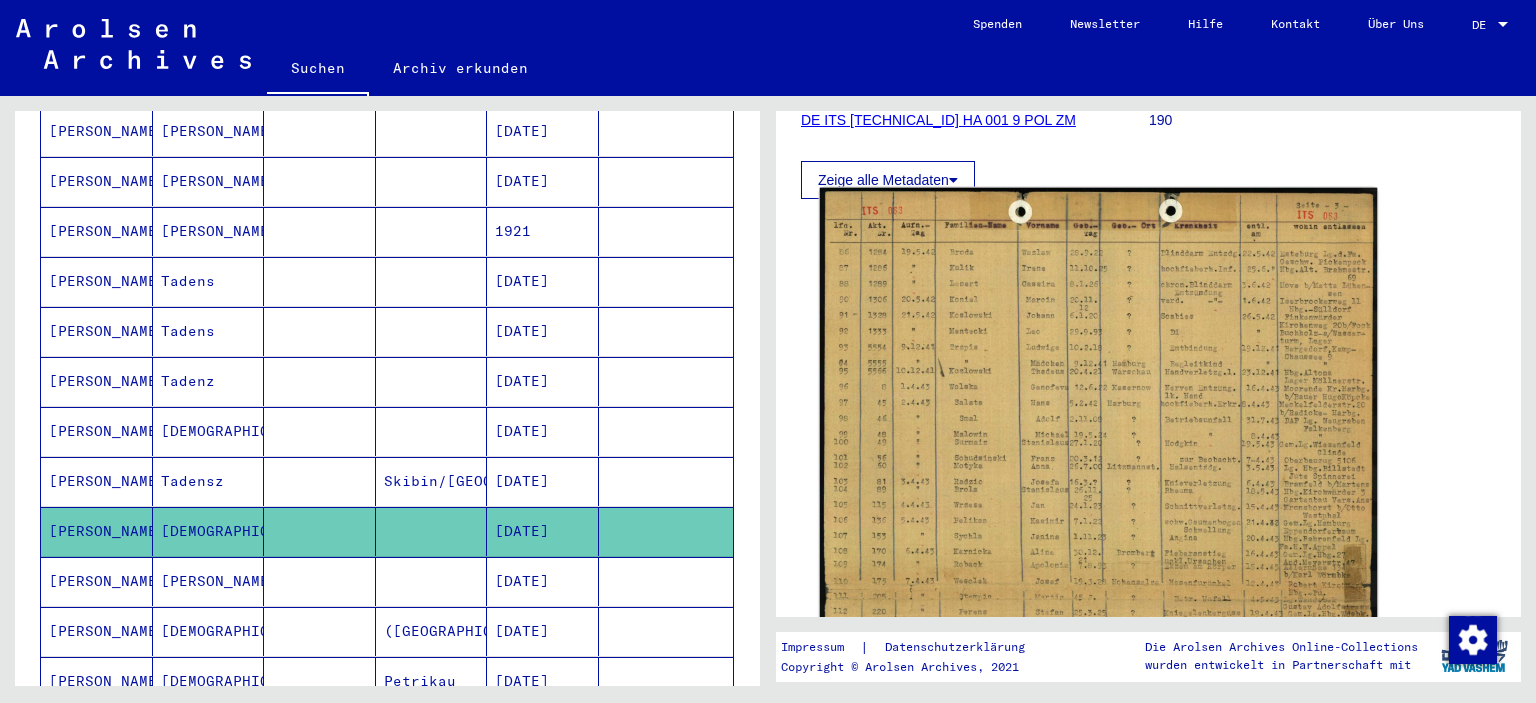 click 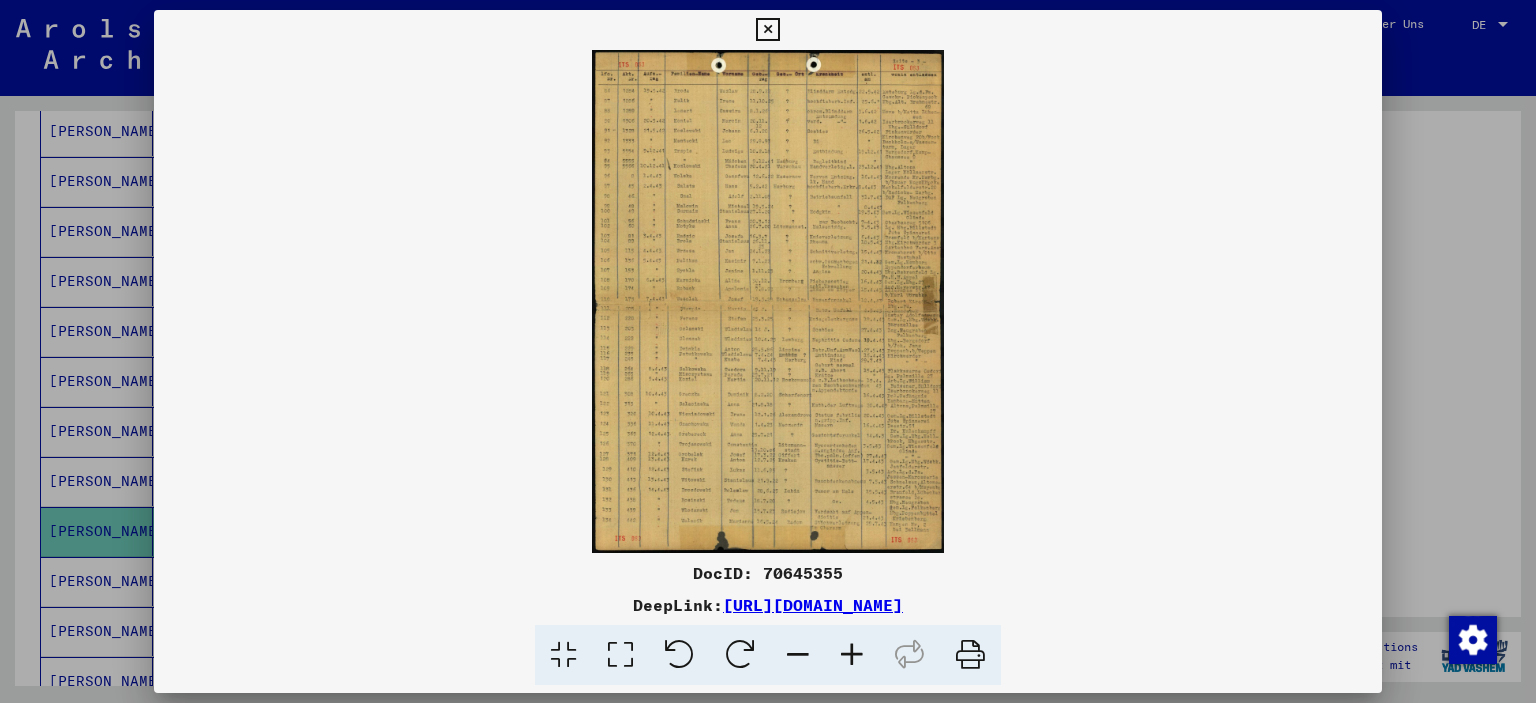 click at bounding box center [852, 655] 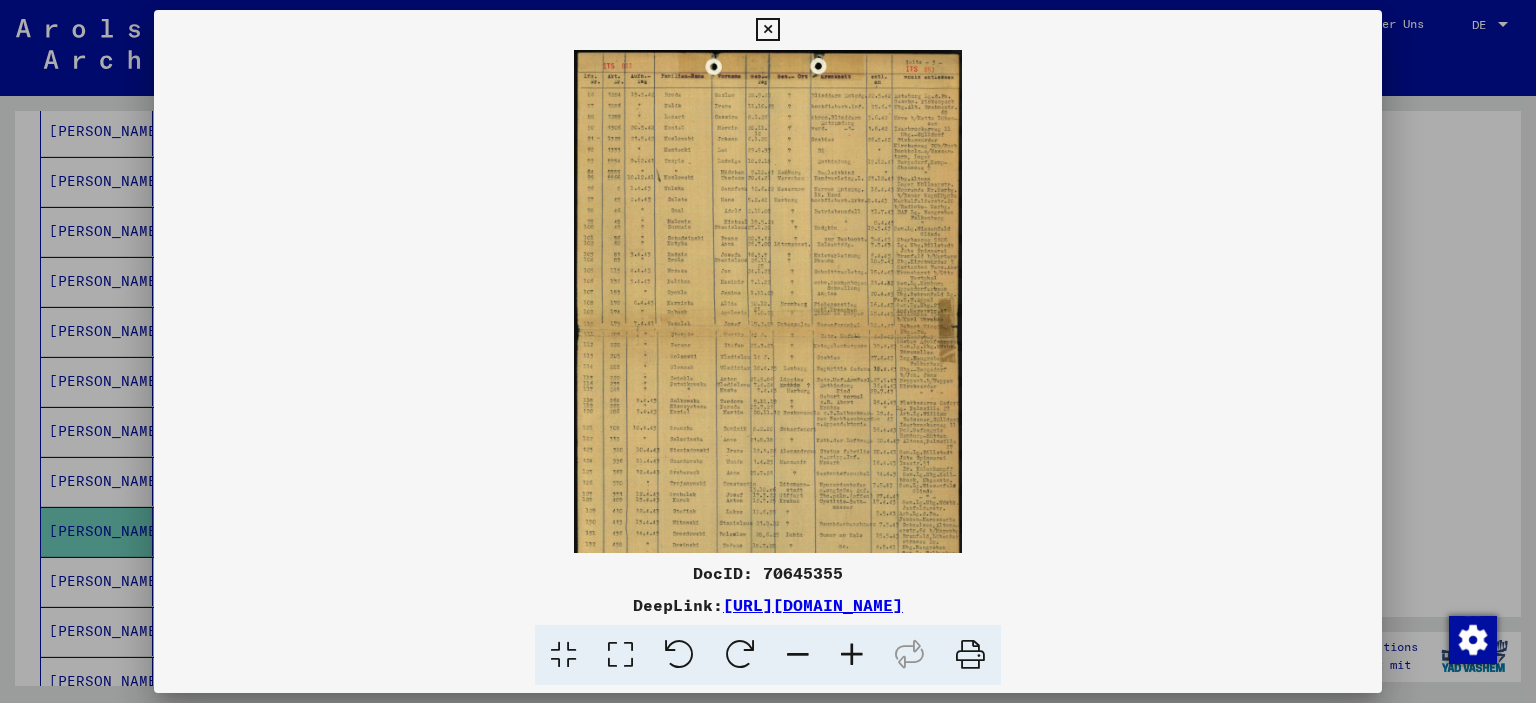 click at bounding box center (852, 655) 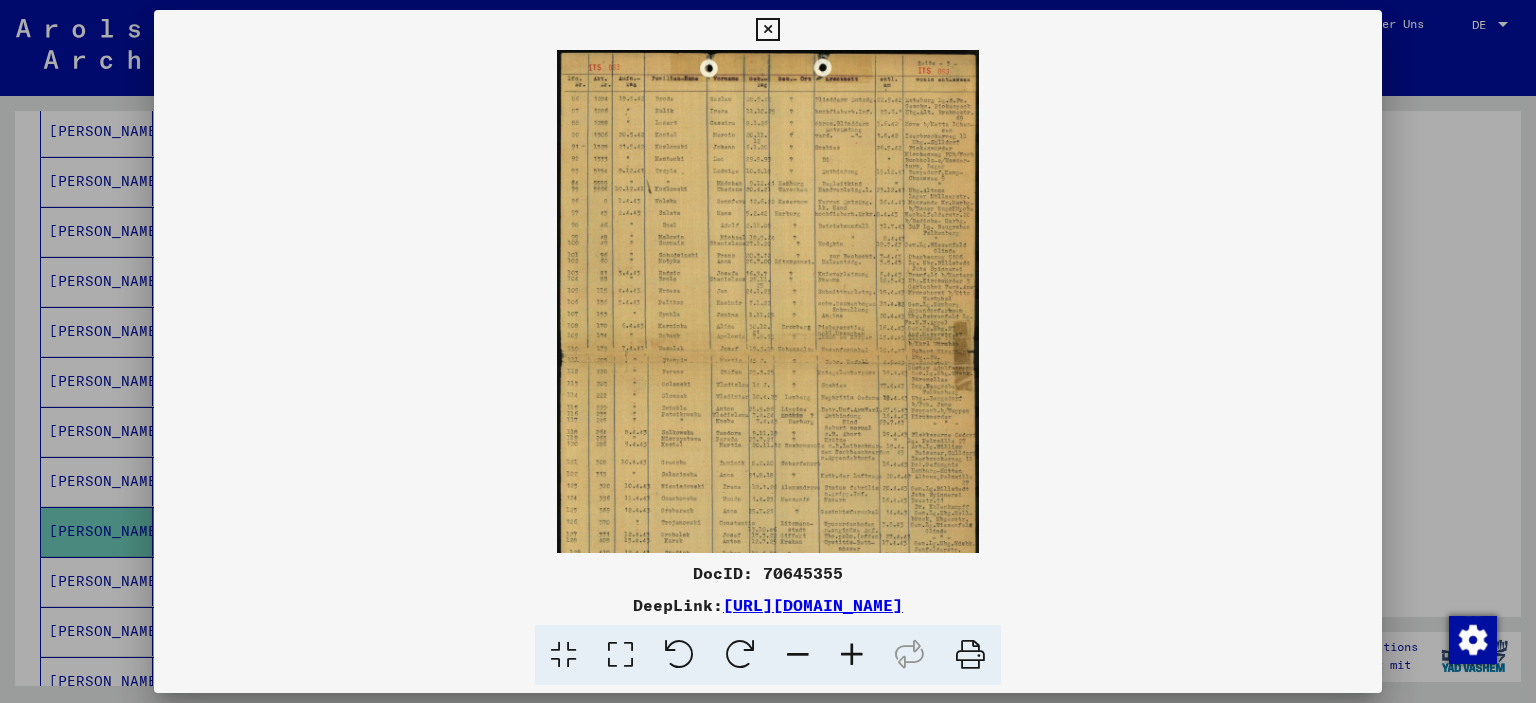 click at bounding box center (852, 655) 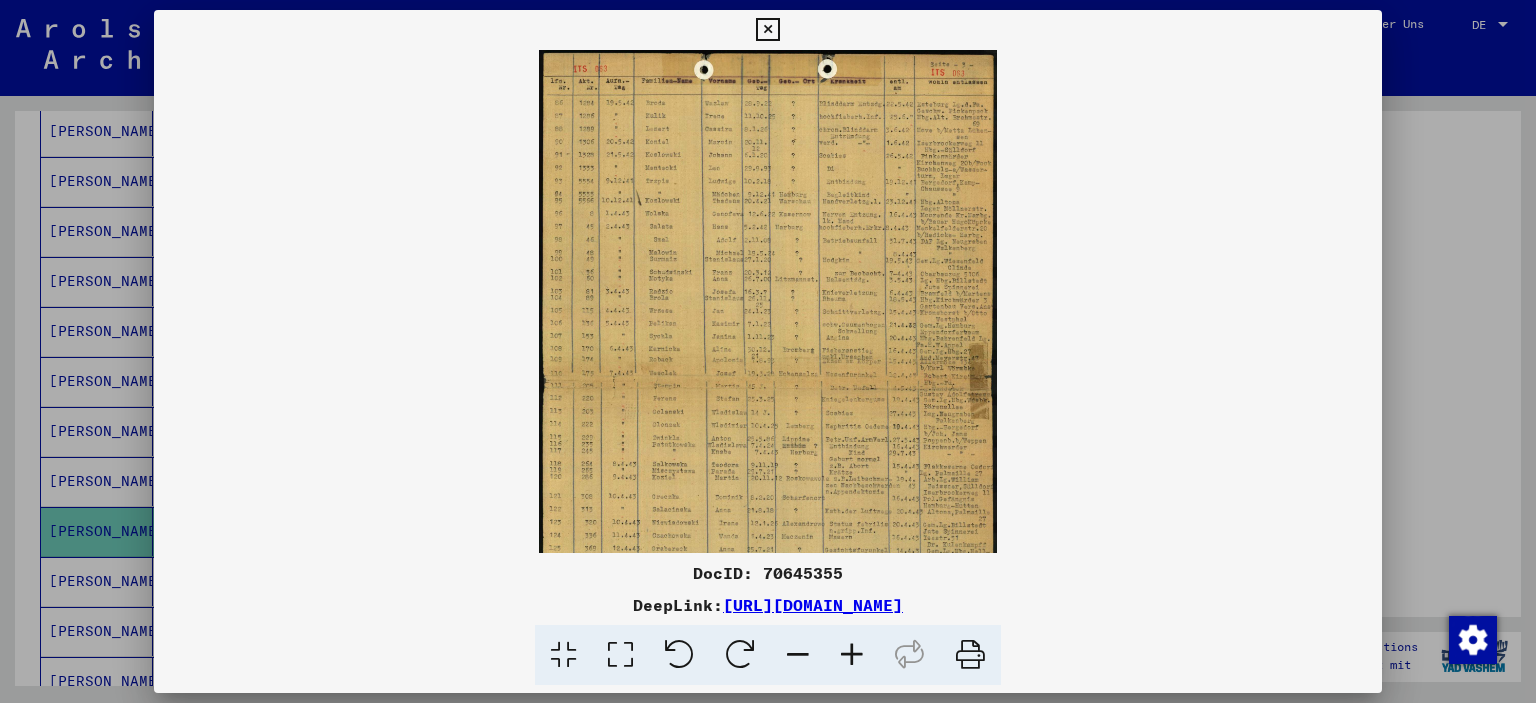 click at bounding box center [852, 655] 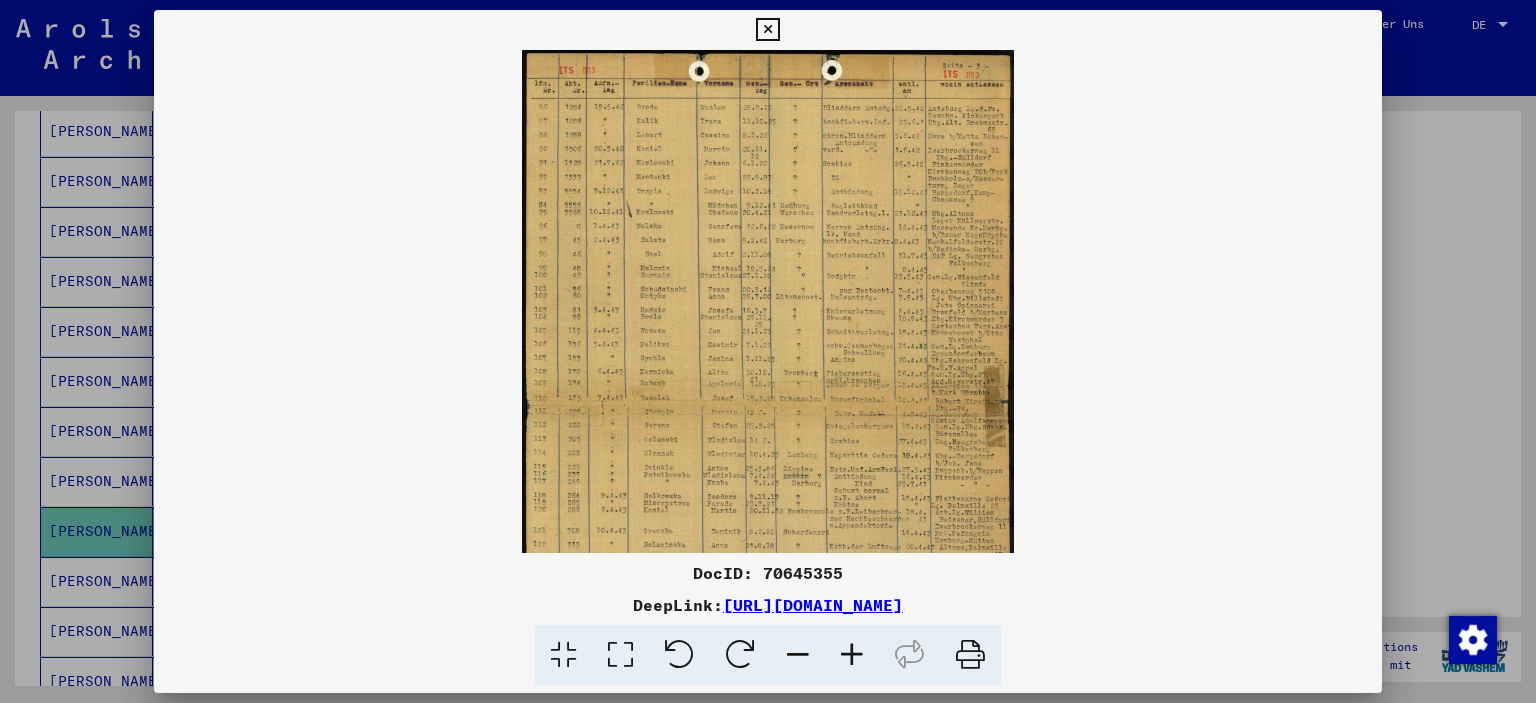 click at bounding box center (852, 655) 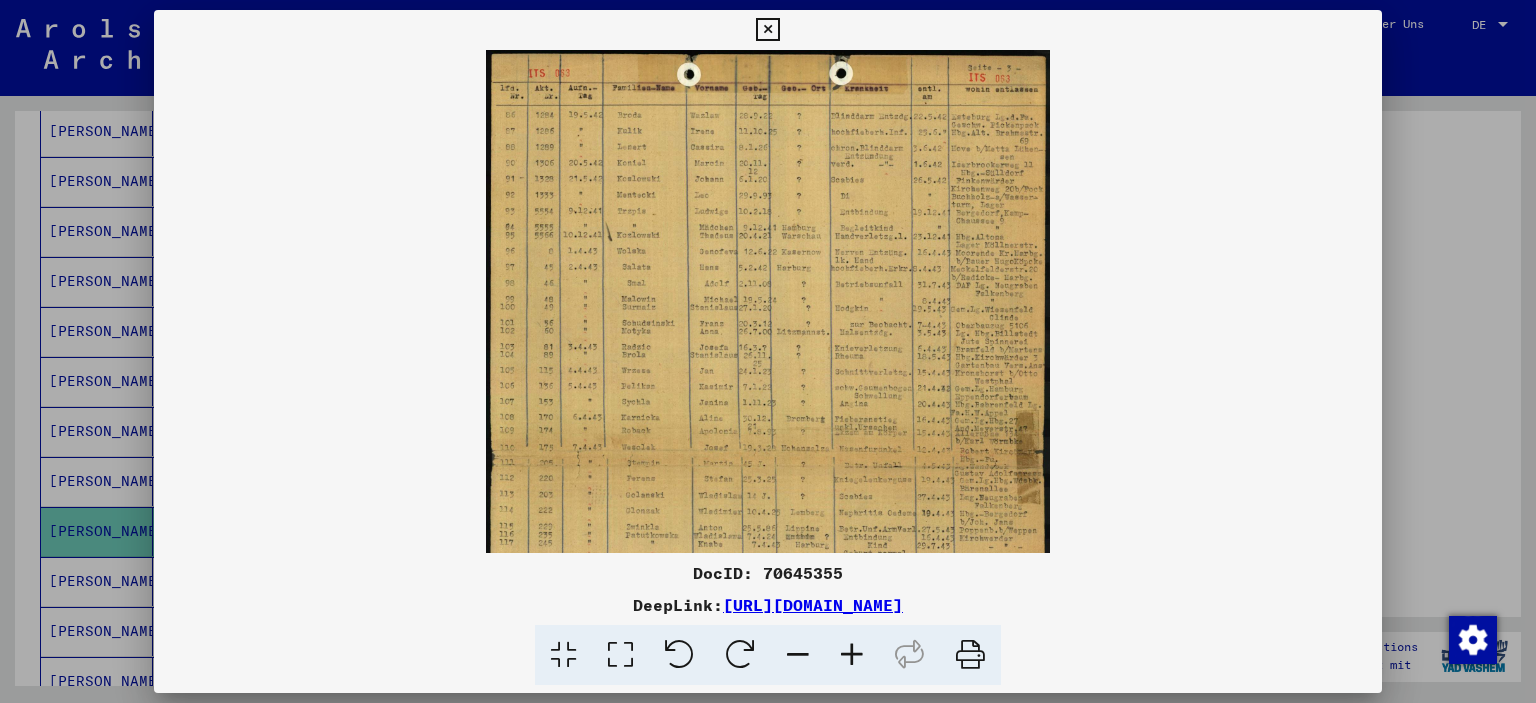 click at bounding box center (852, 655) 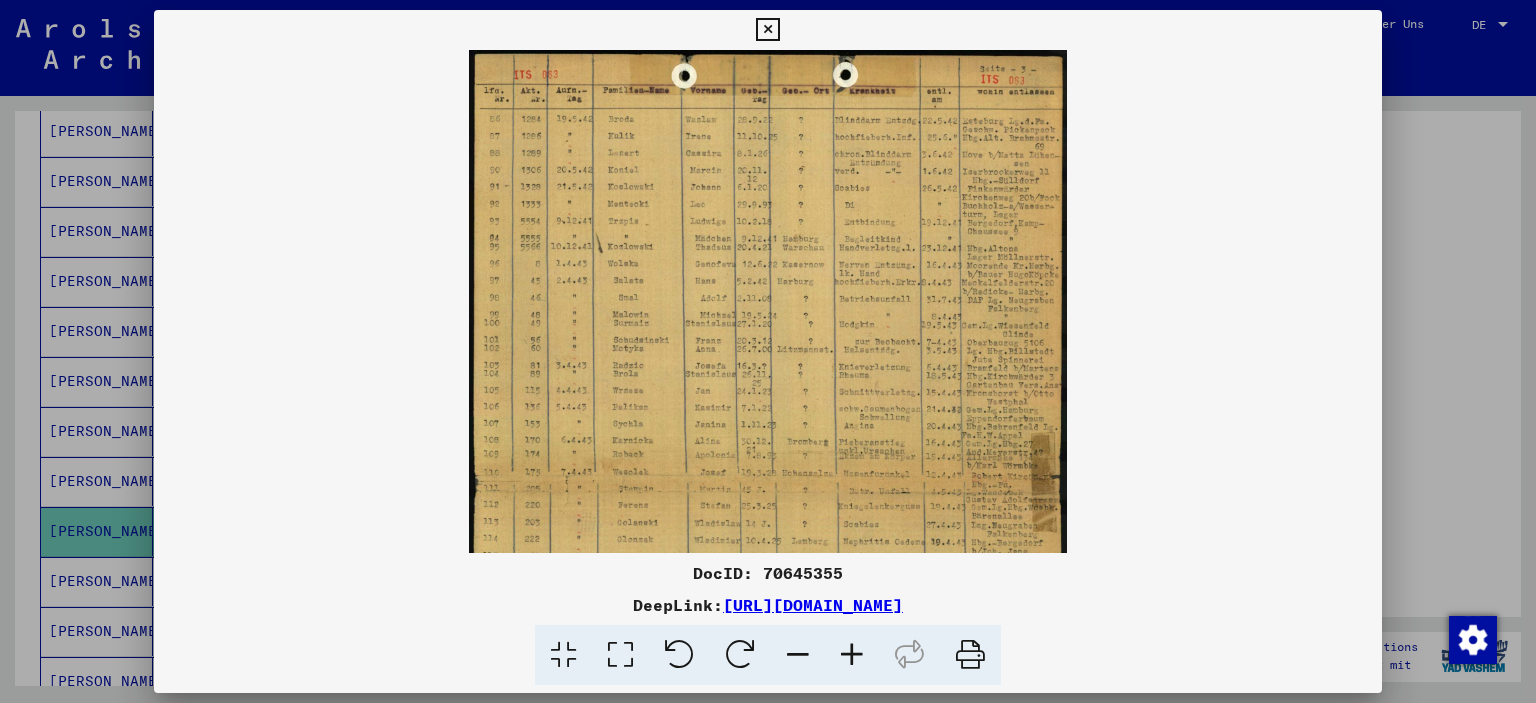 click at bounding box center [852, 655] 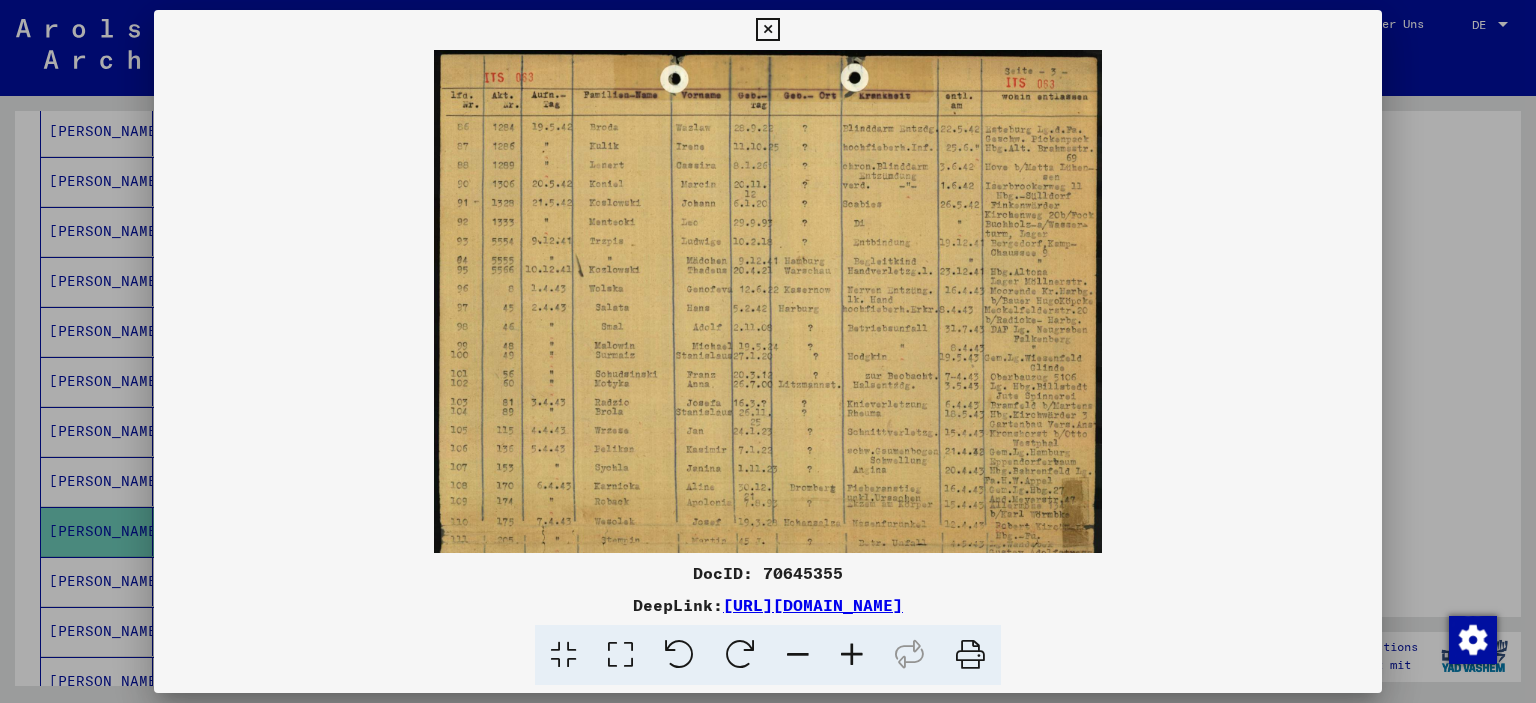 click at bounding box center (852, 655) 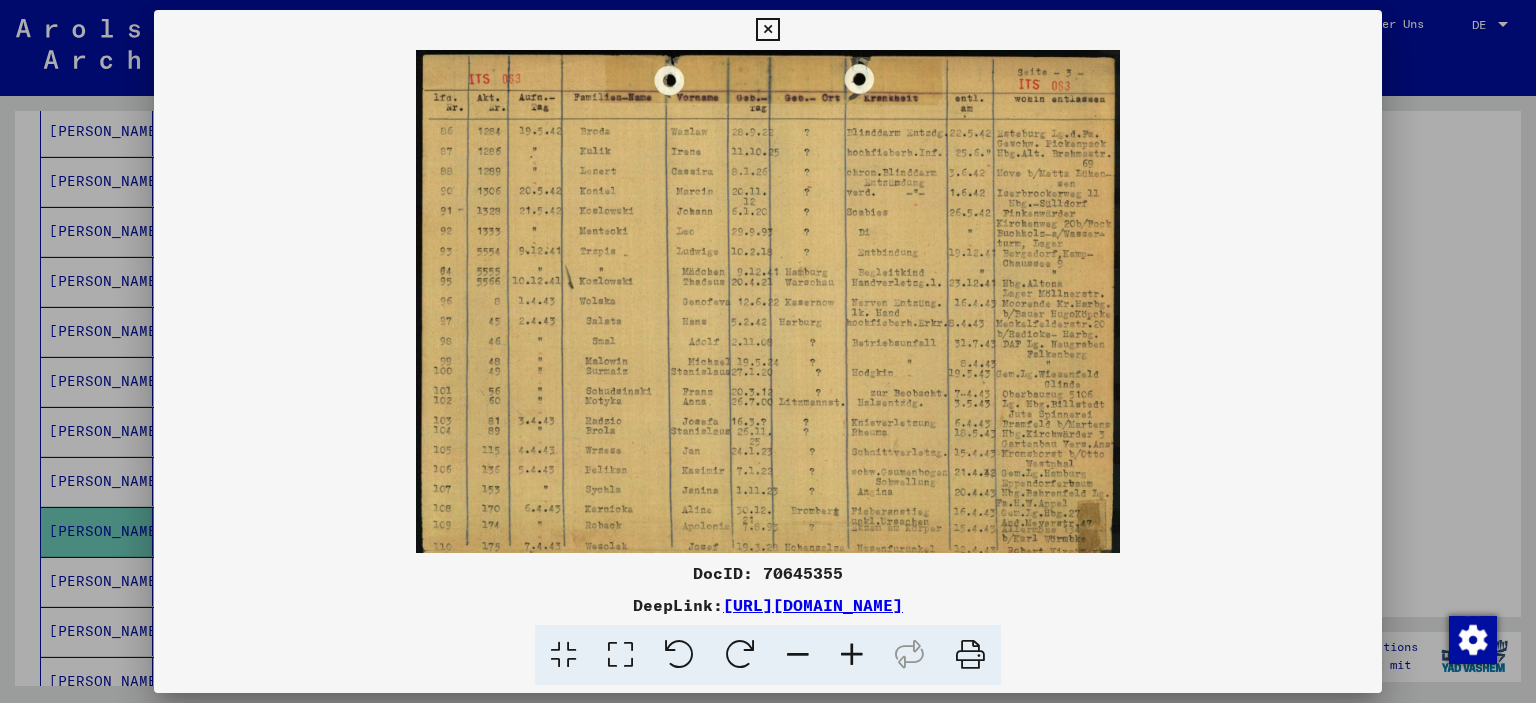click at bounding box center [852, 655] 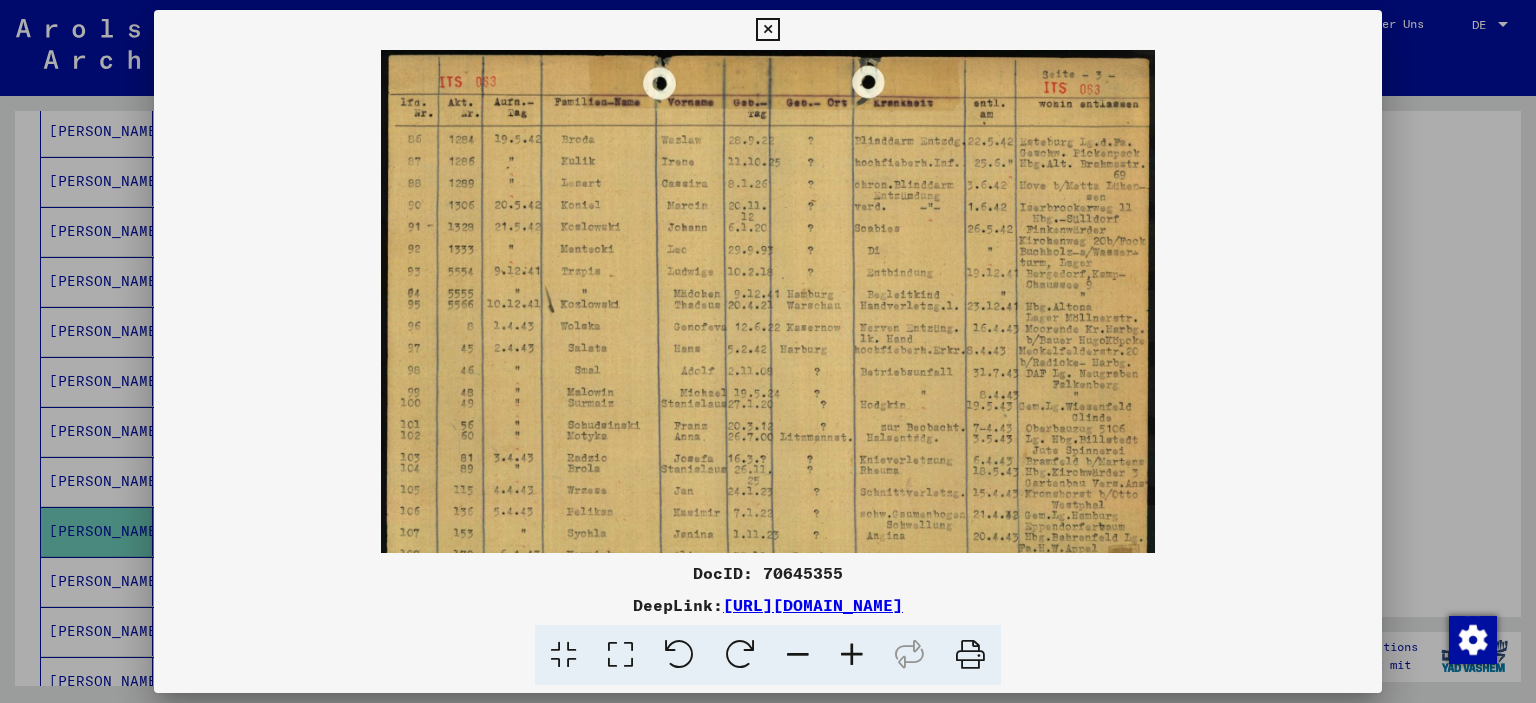 click at bounding box center (852, 655) 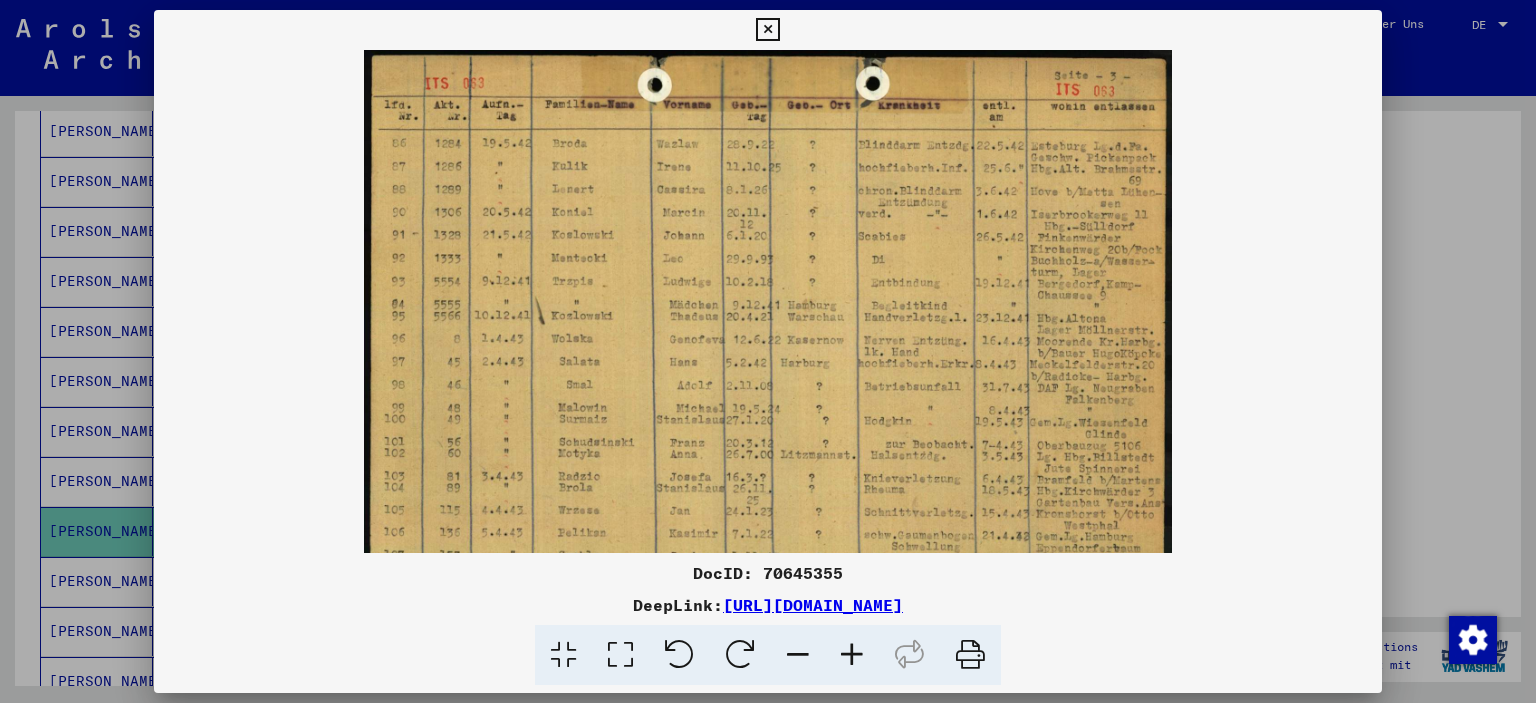 click at bounding box center [852, 655] 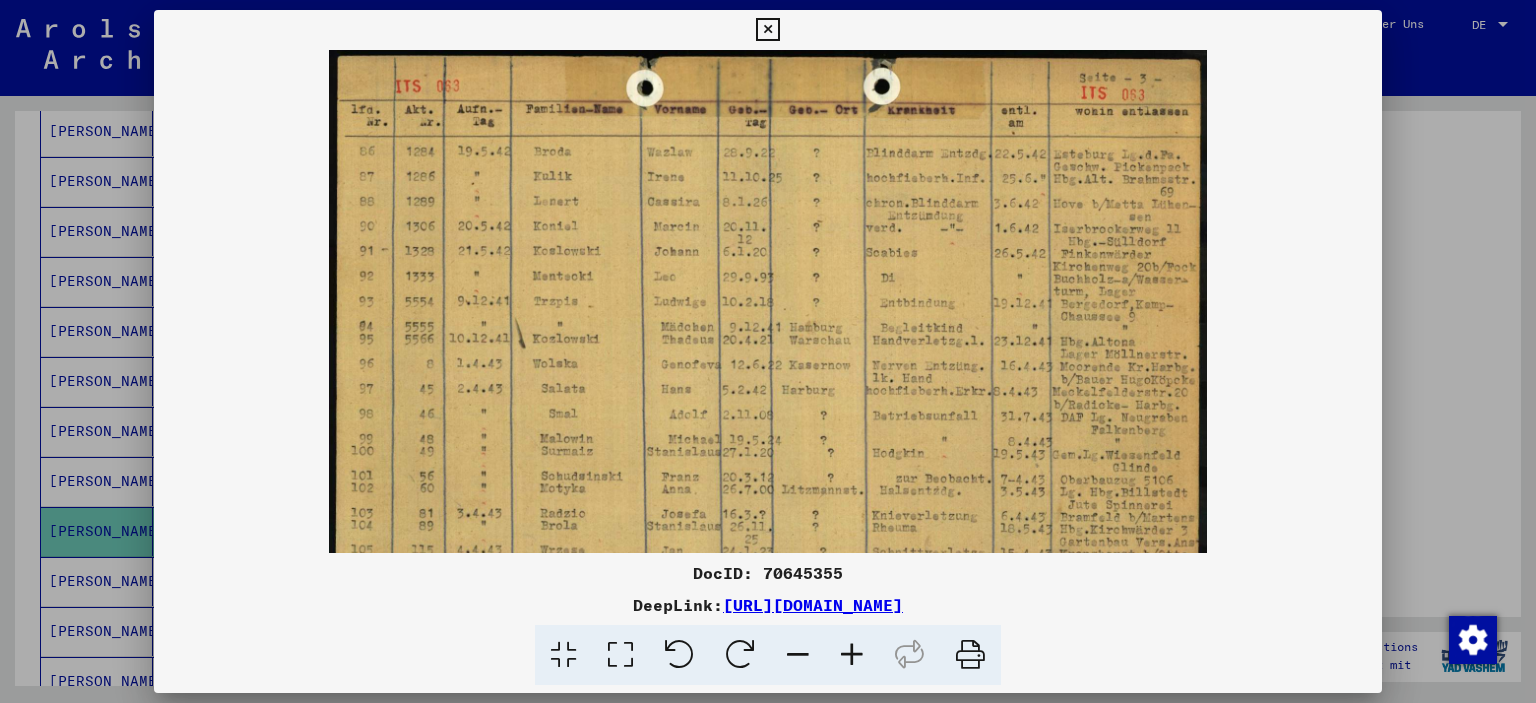 click at bounding box center (852, 655) 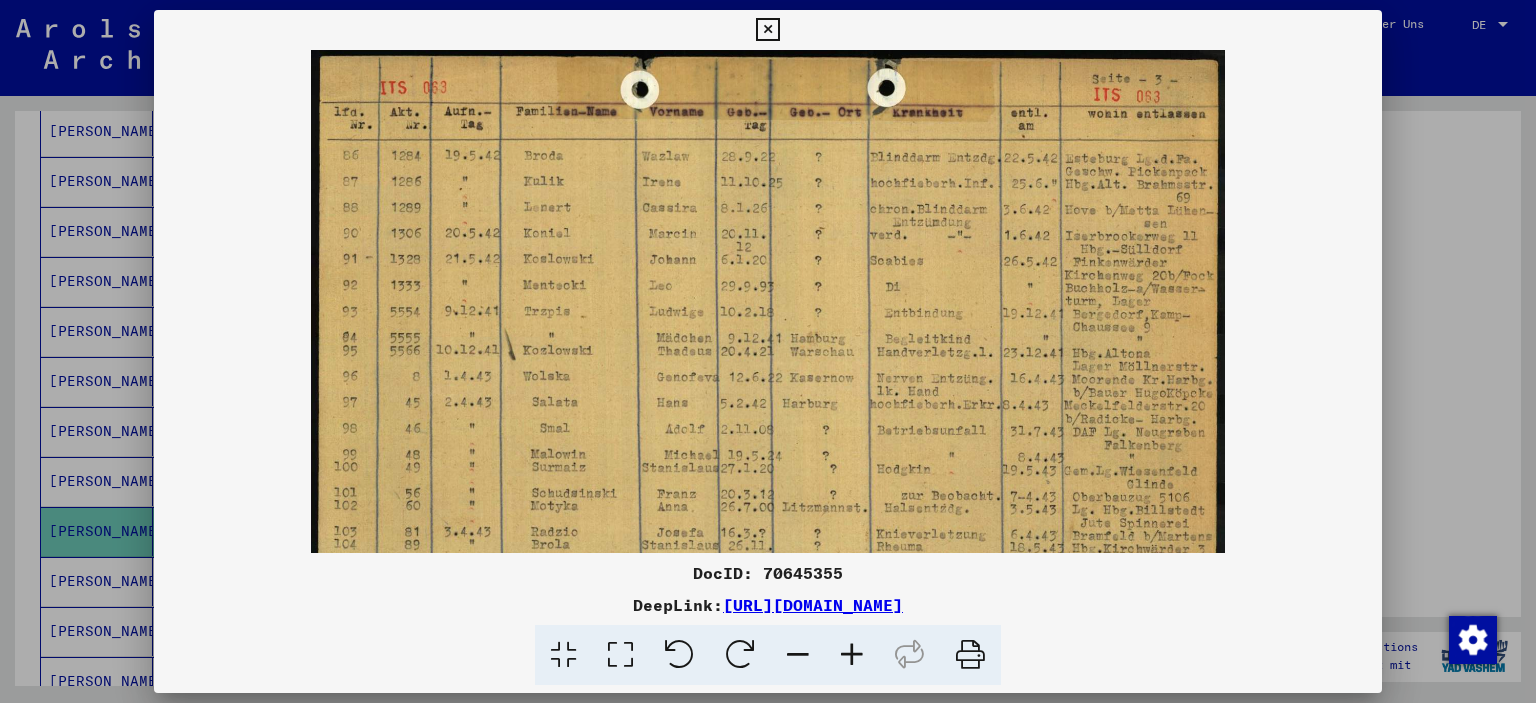 click at bounding box center (852, 655) 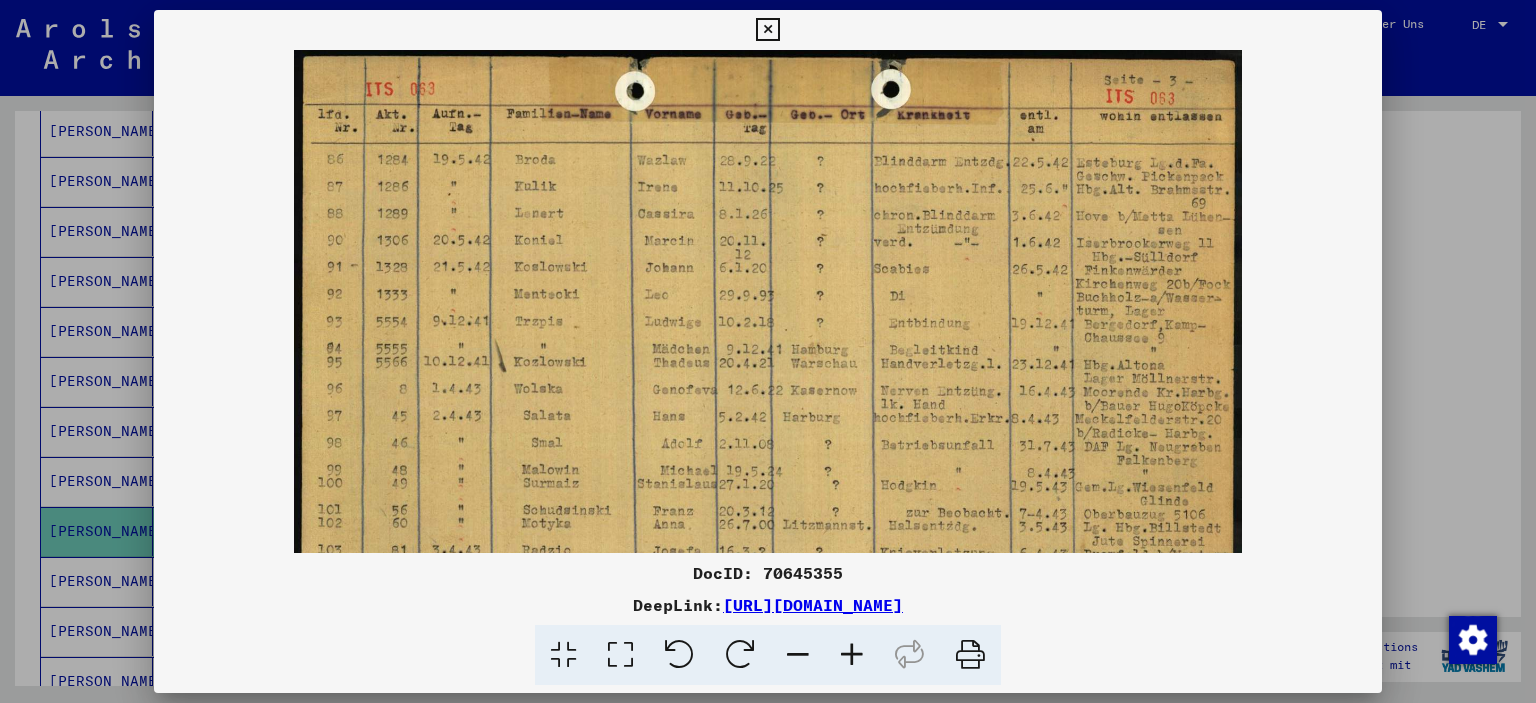 click at bounding box center (852, 655) 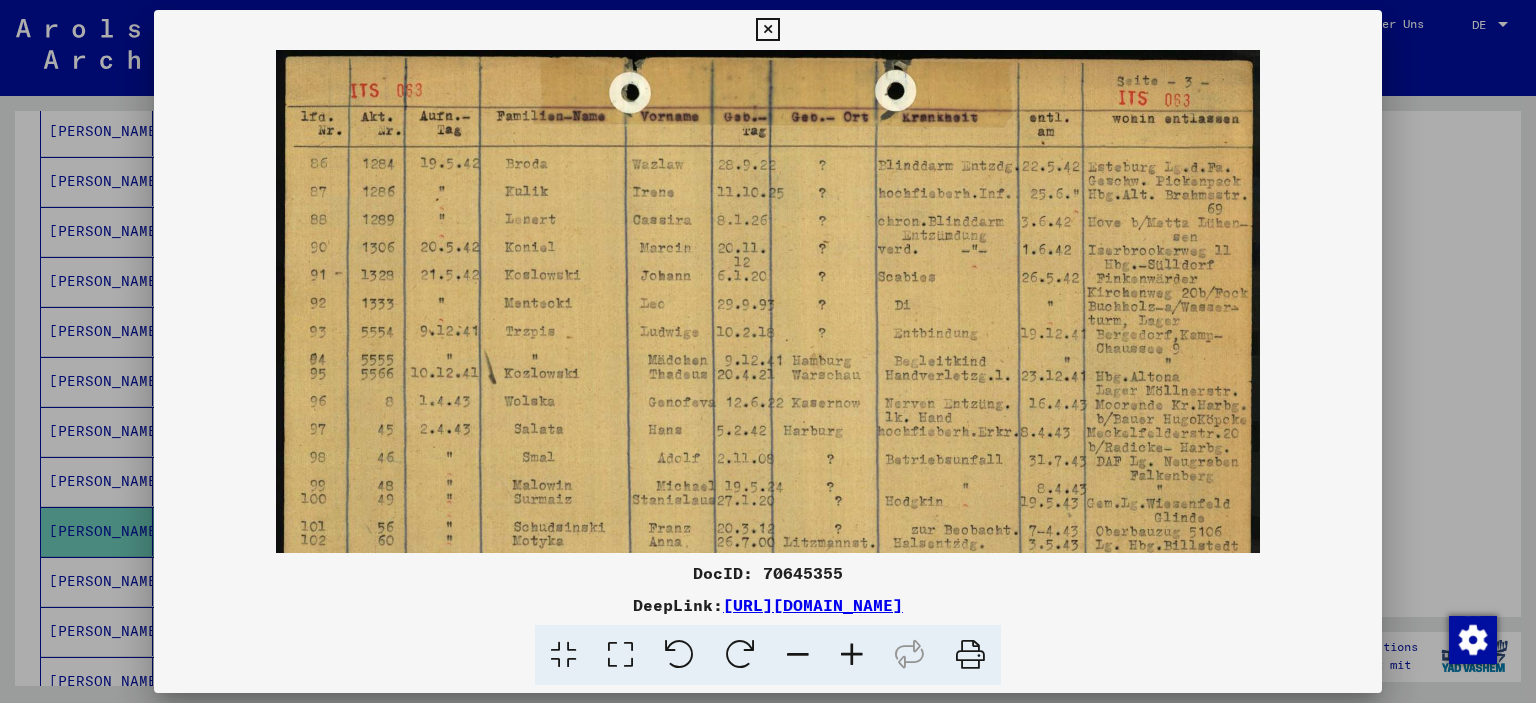 click at bounding box center [852, 655] 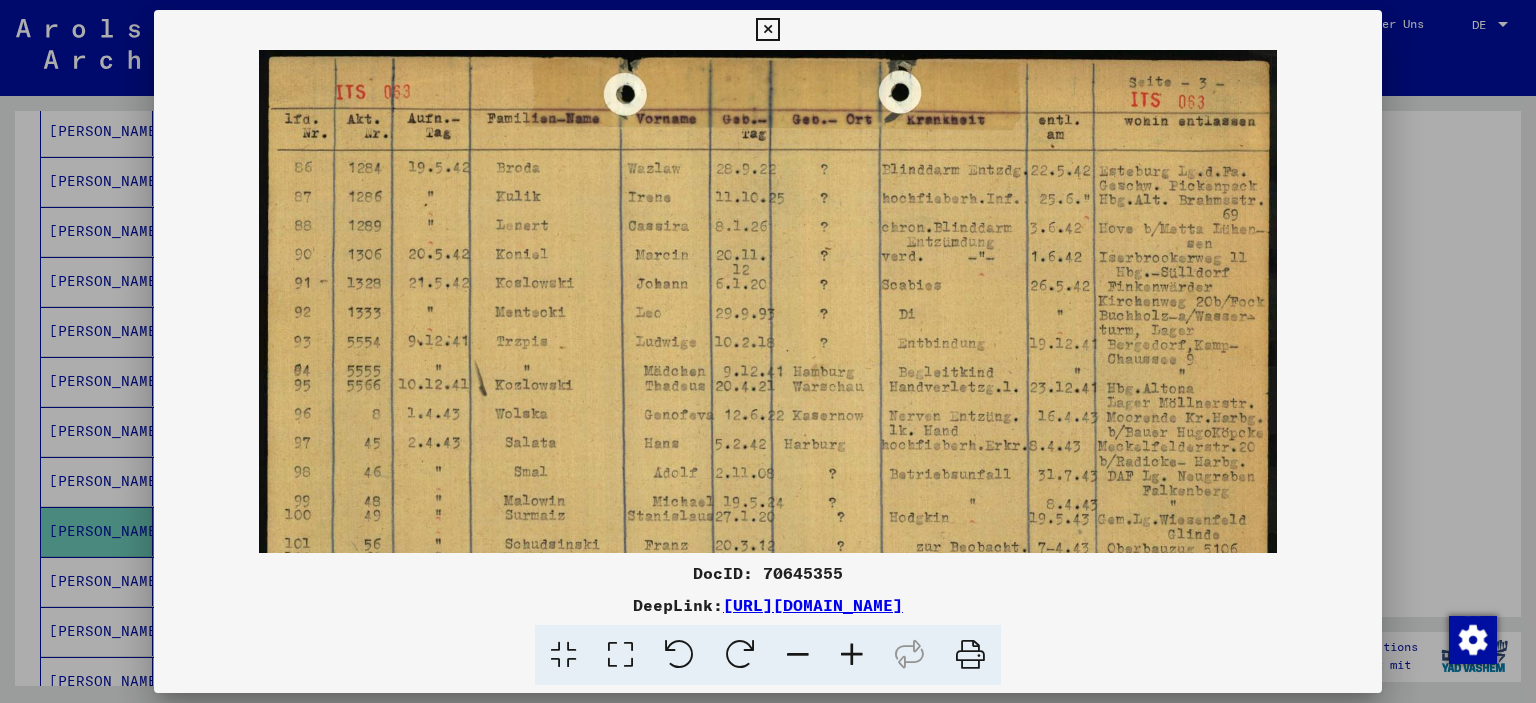 click at bounding box center [852, 655] 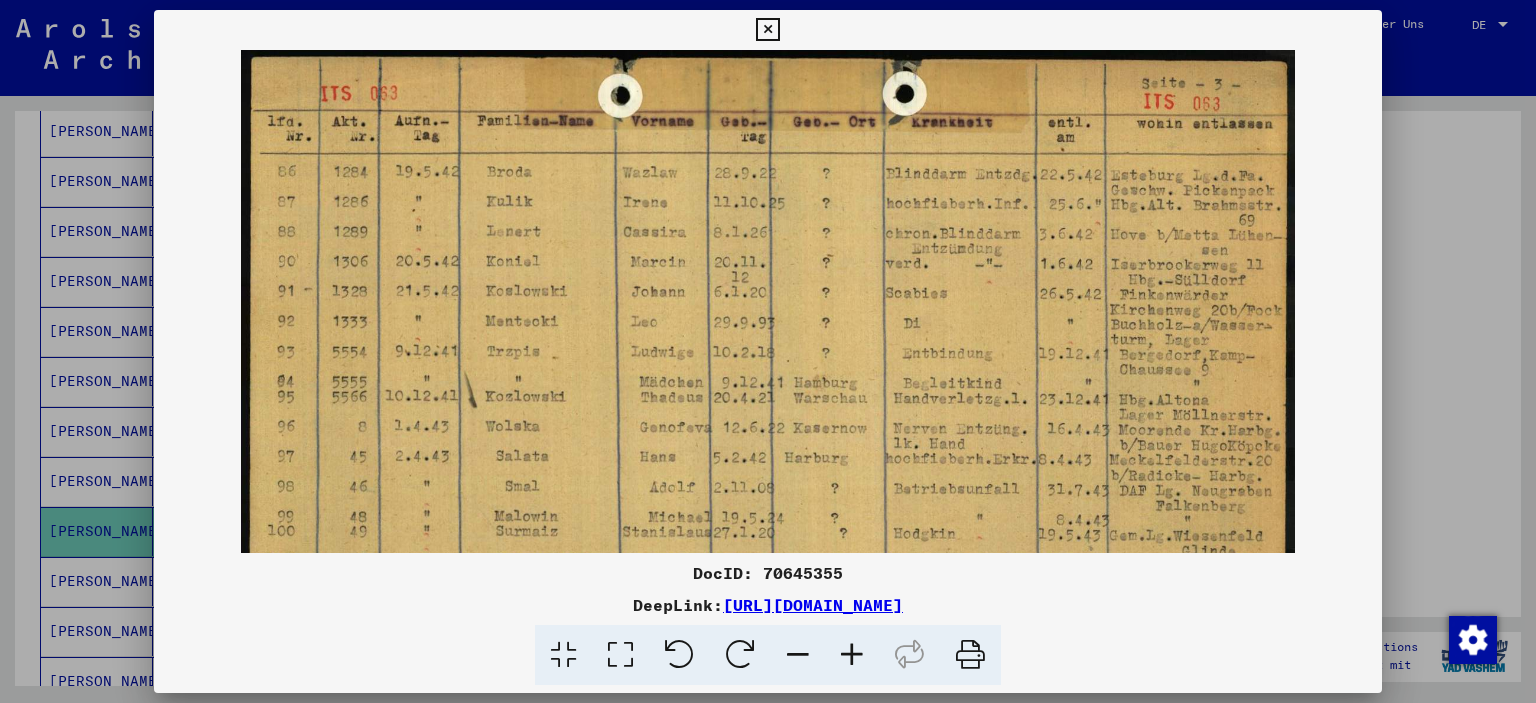 click at bounding box center [852, 655] 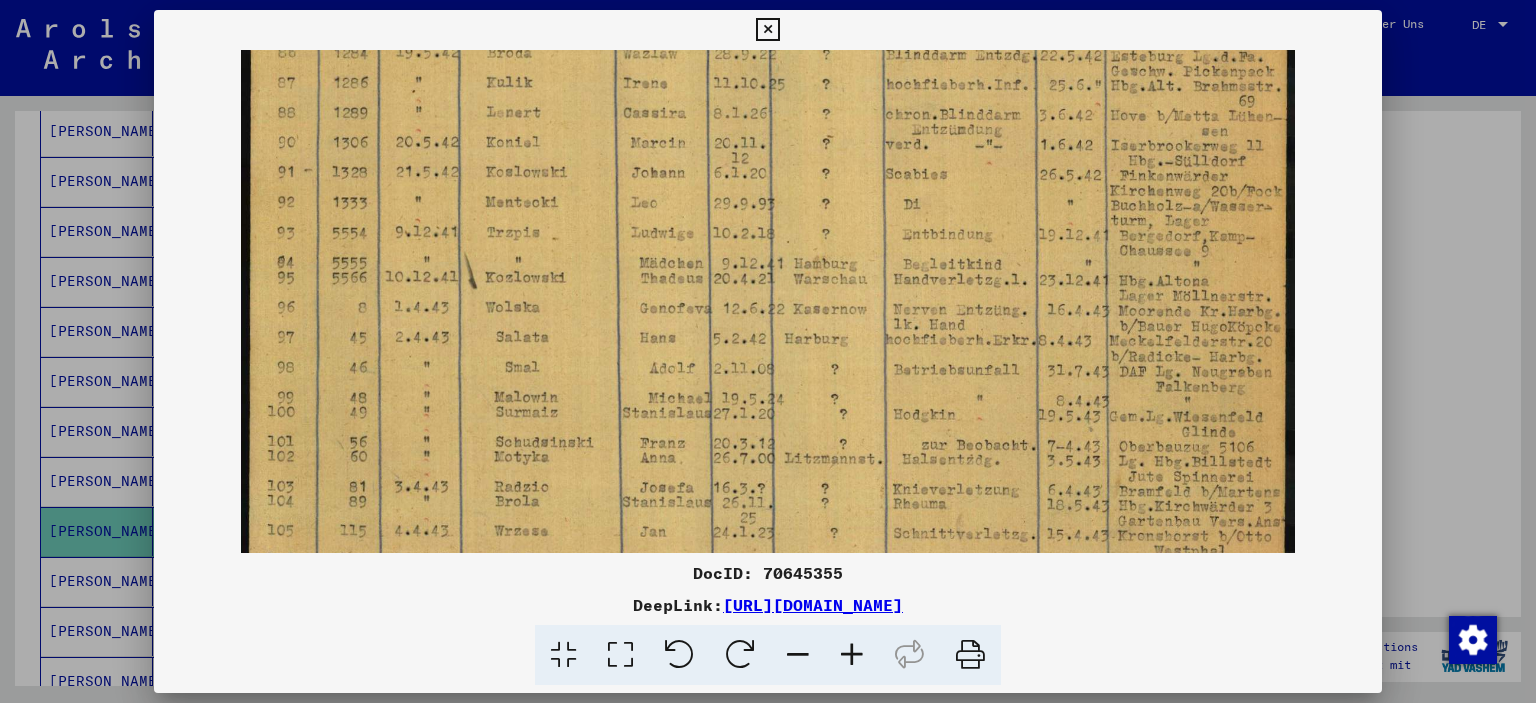 scroll, scrollTop: 120, scrollLeft: 0, axis: vertical 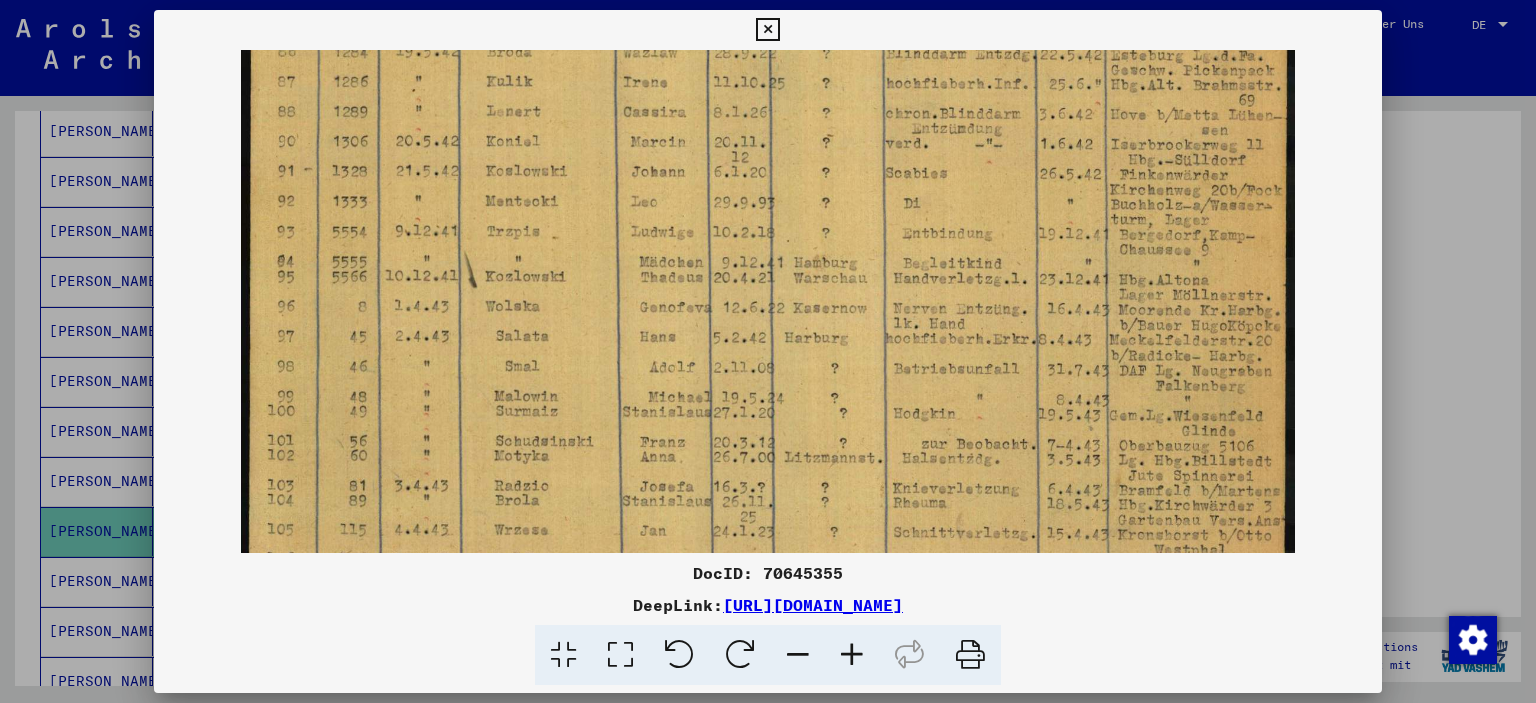 drag, startPoint x: 1150, startPoint y: 408, endPoint x: 1150, endPoint y: 291, distance: 117 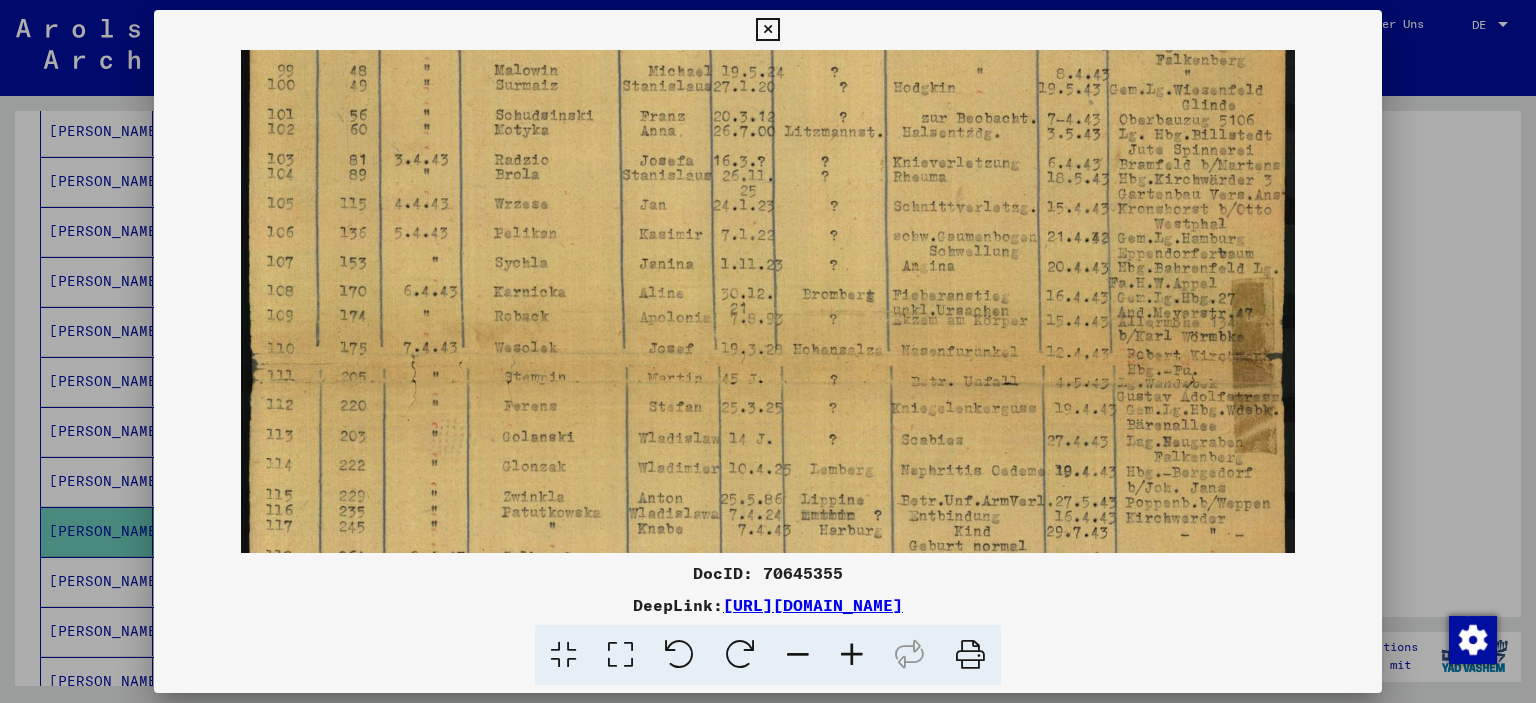 scroll, scrollTop: 449, scrollLeft: 0, axis: vertical 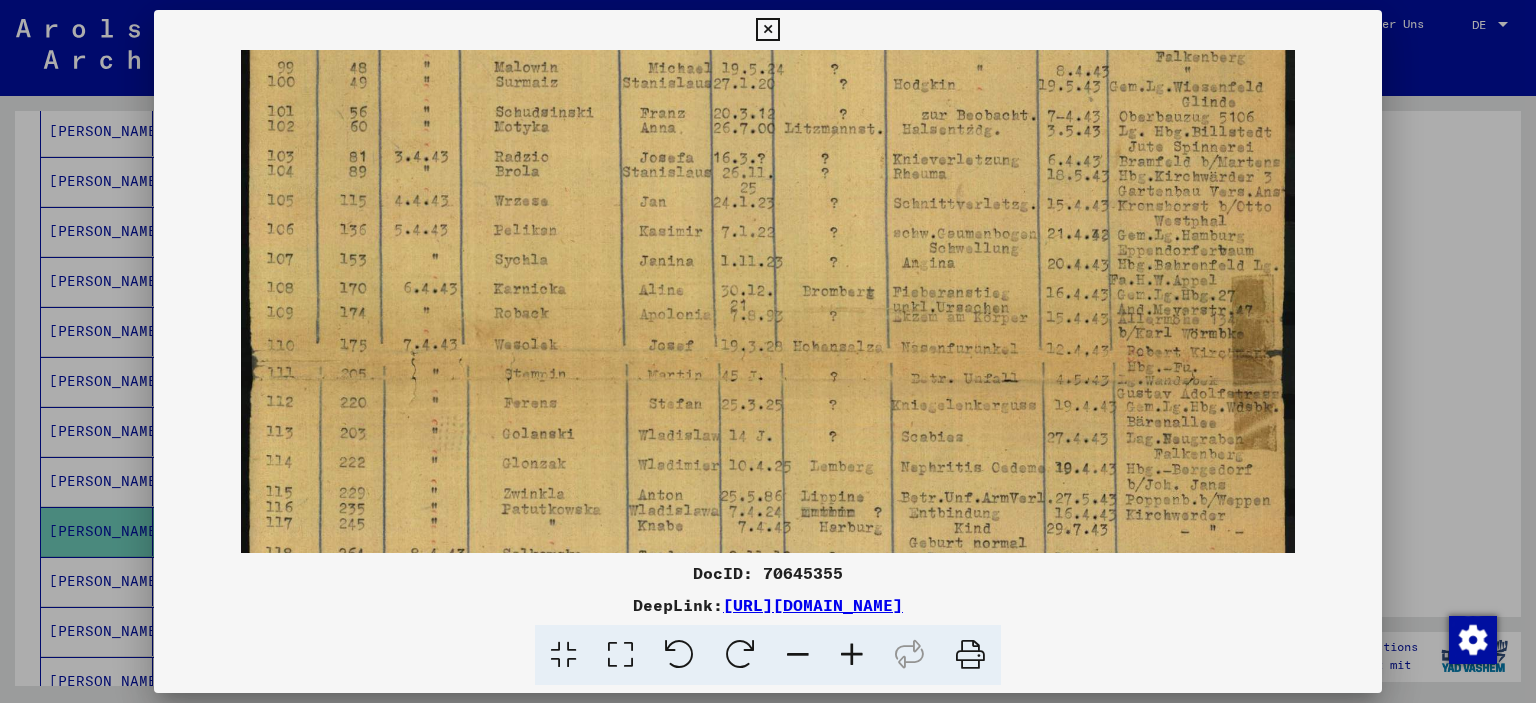 drag, startPoint x: 1074, startPoint y: 441, endPoint x: 1111, endPoint y: 115, distance: 328.093 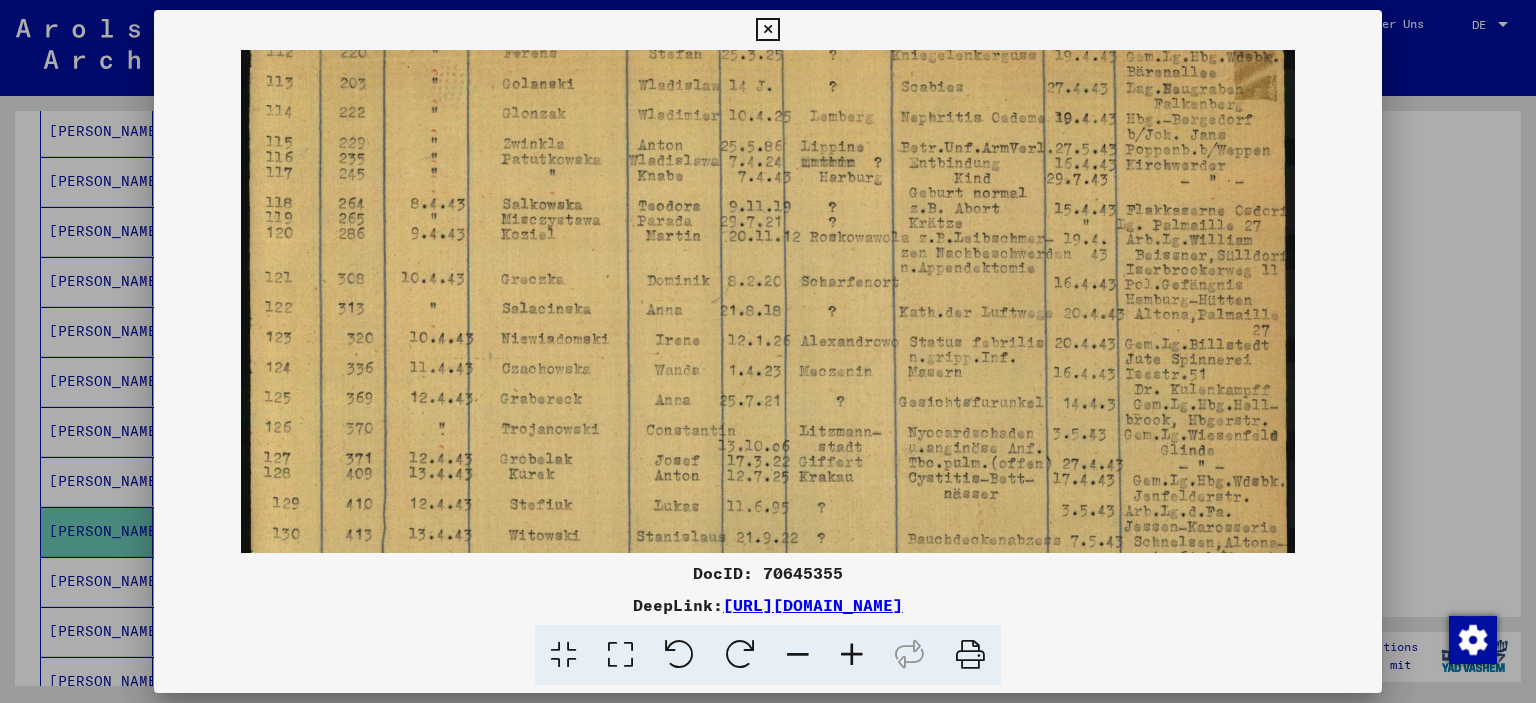 scroll, scrollTop: 807, scrollLeft: 0, axis: vertical 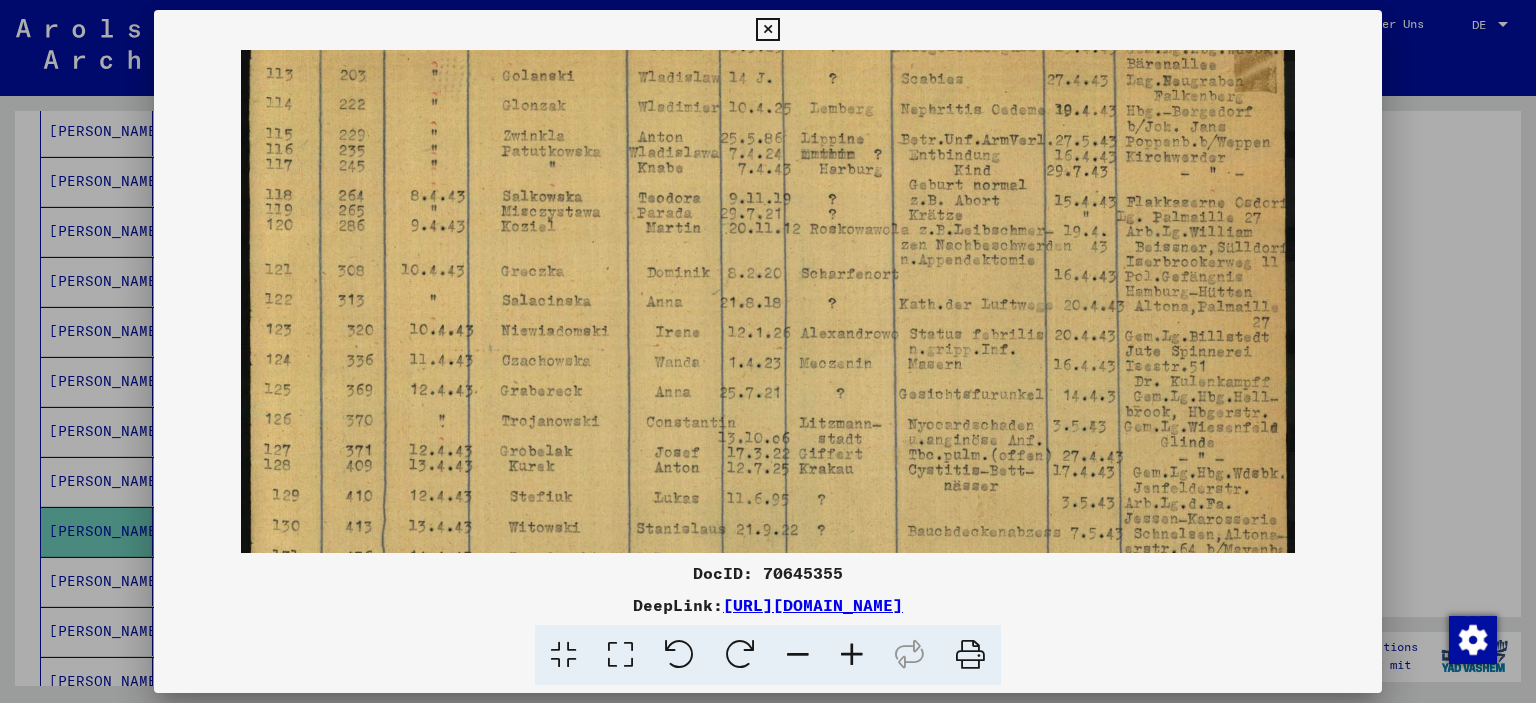 drag, startPoint x: 990, startPoint y: 428, endPoint x: 1018, endPoint y: 74, distance: 355.10562 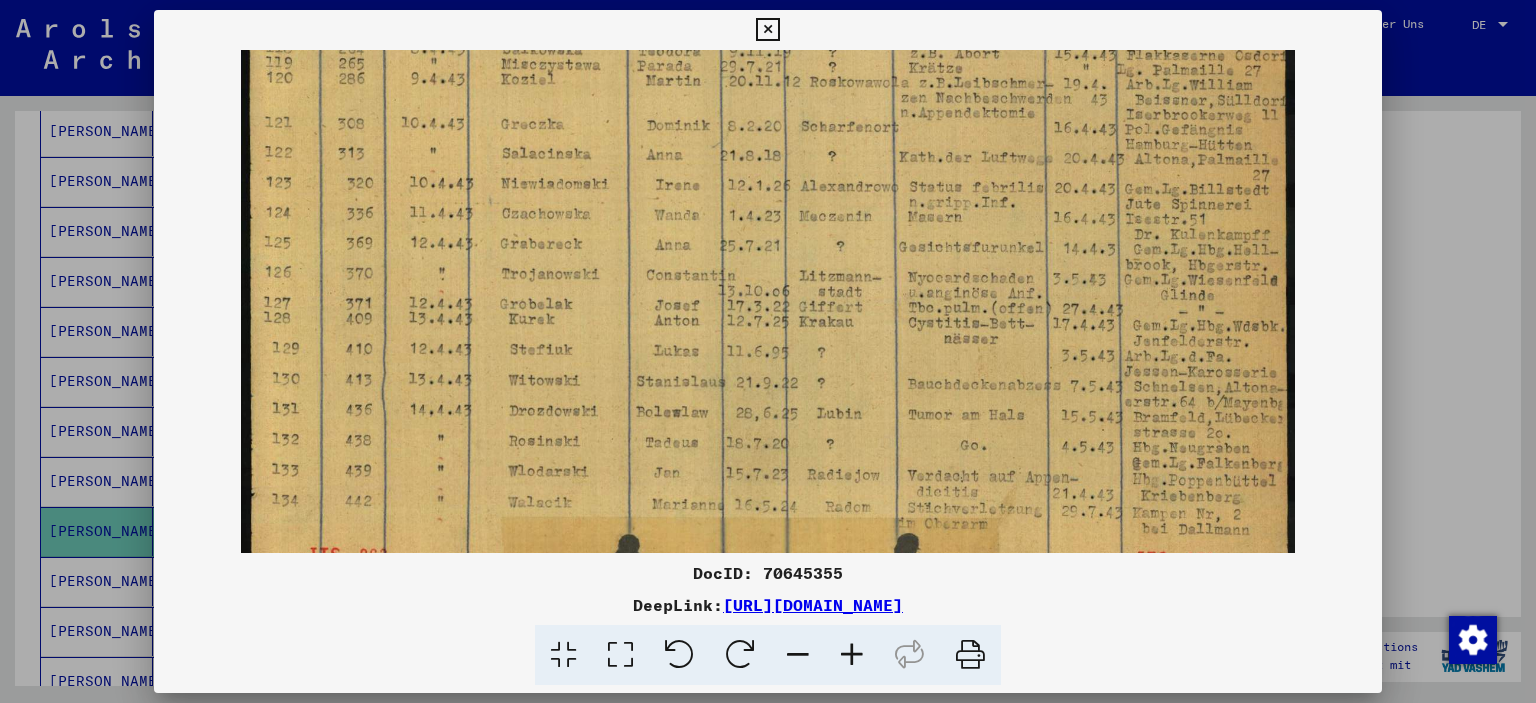 scroll, scrollTop: 956, scrollLeft: 0, axis: vertical 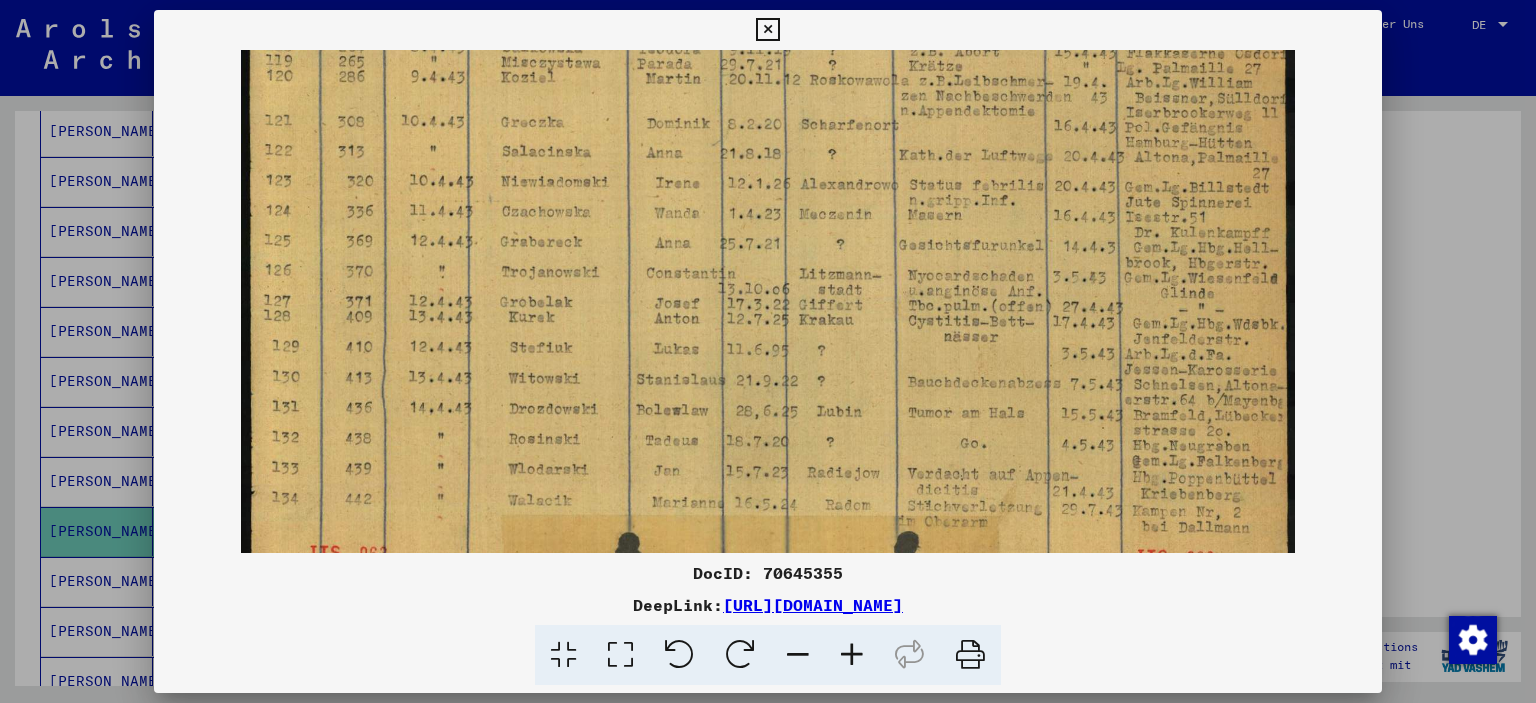 drag, startPoint x: 952, startPoint y: 374, endPoint x: 966, endPoint y: 225, distance: 149.65627 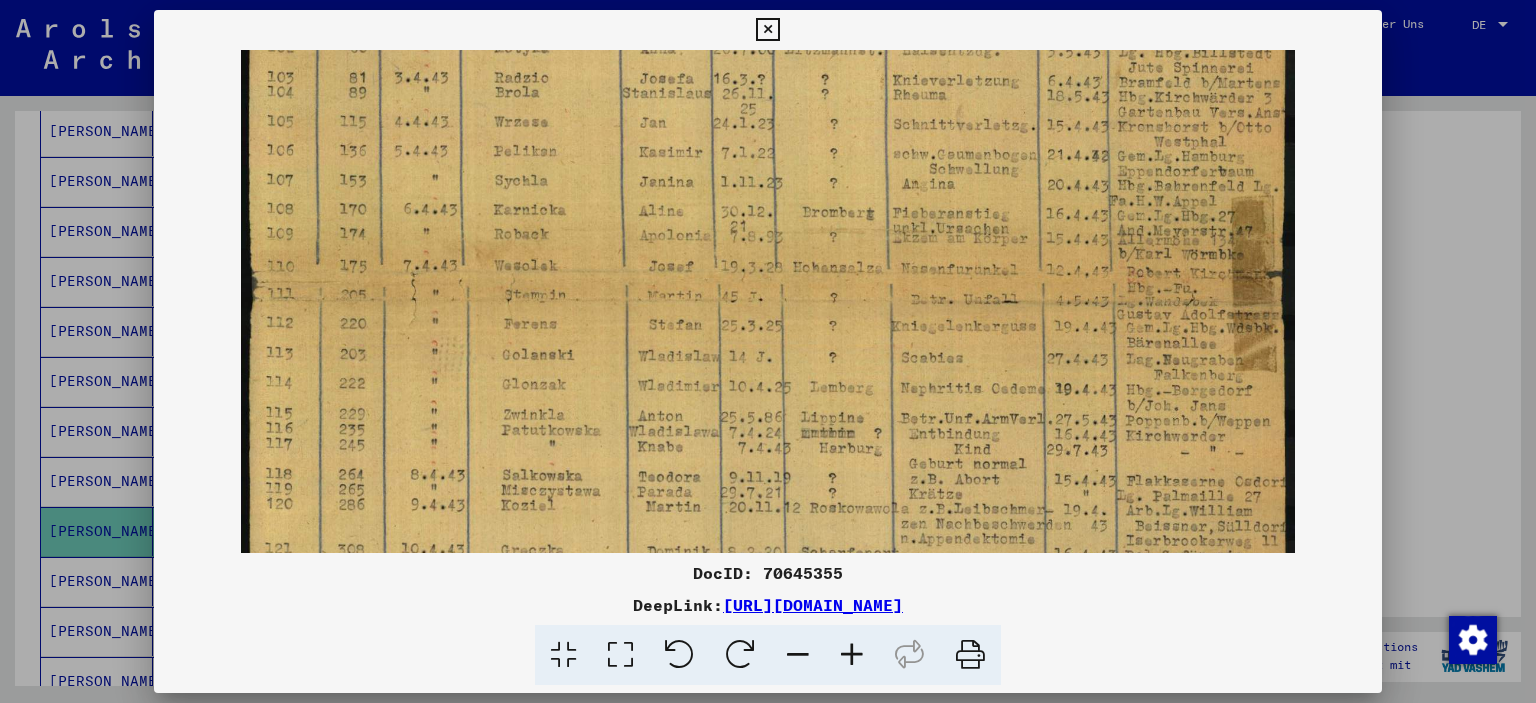 scroll, scrollTop: 525, scrollLeft: 0, axis: vertical 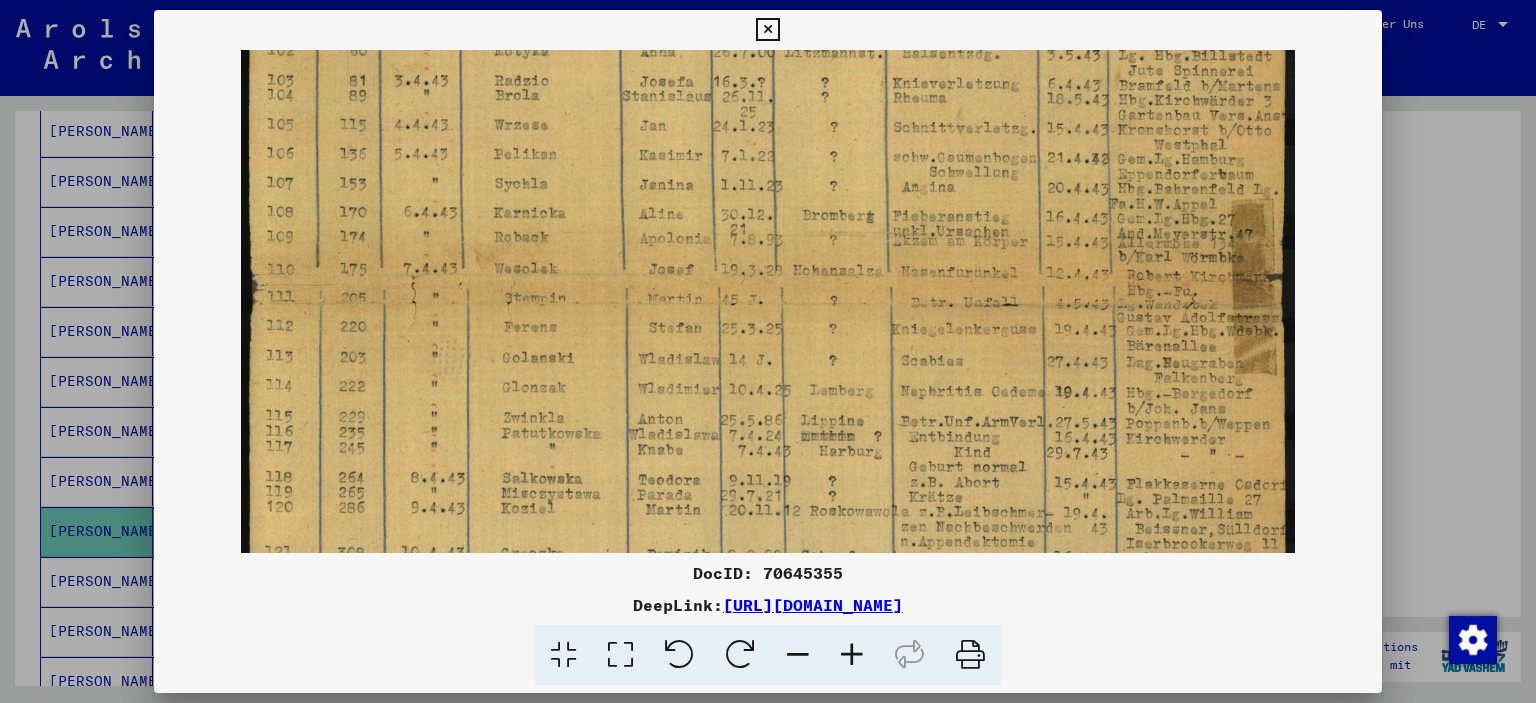 drag, startPoint x: 1177, startPoint y: 138, endPoint x: 1166, endPoint y: 569, distance: 431.14035 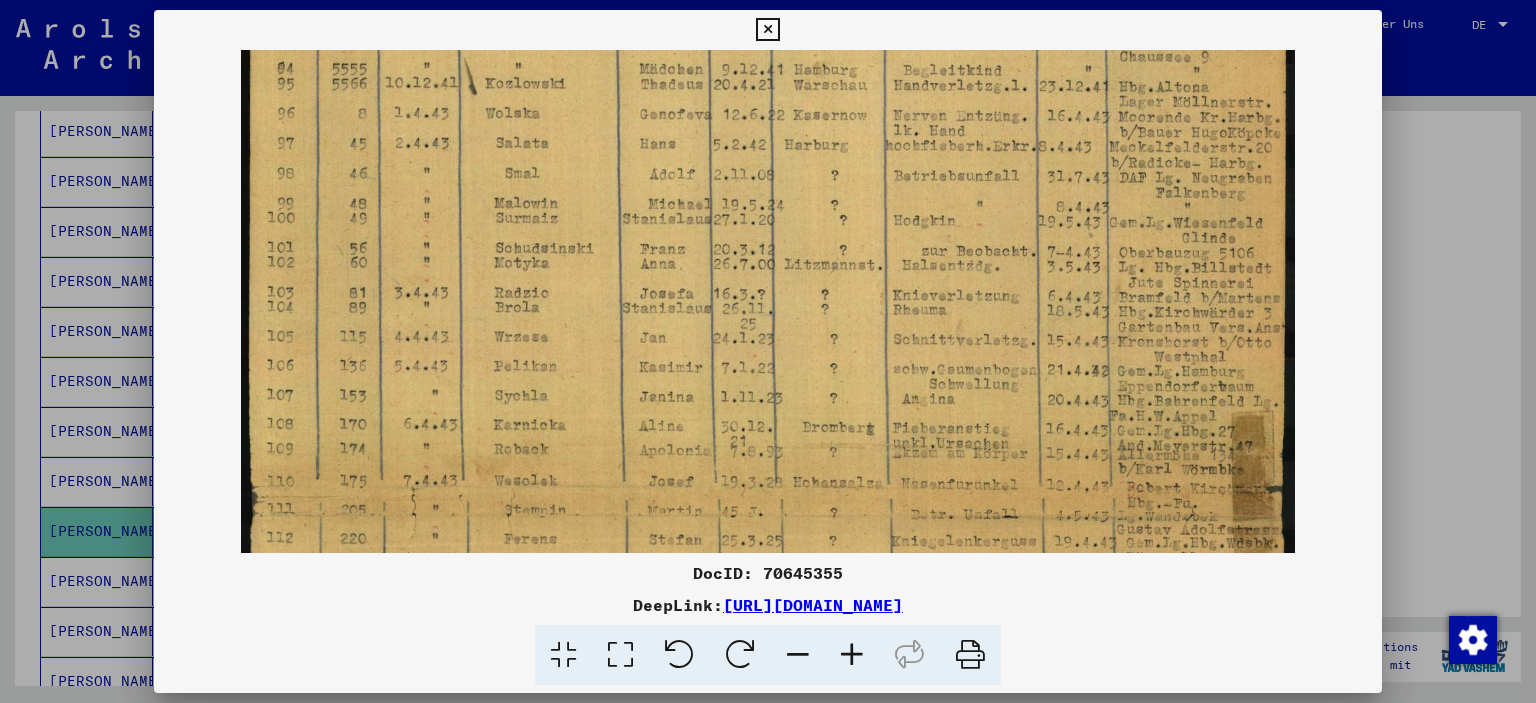drag, startPoint x: 1098, startPoint y: 362, endPoint x: 1106, endPoint y: 559, distance: 197.16237 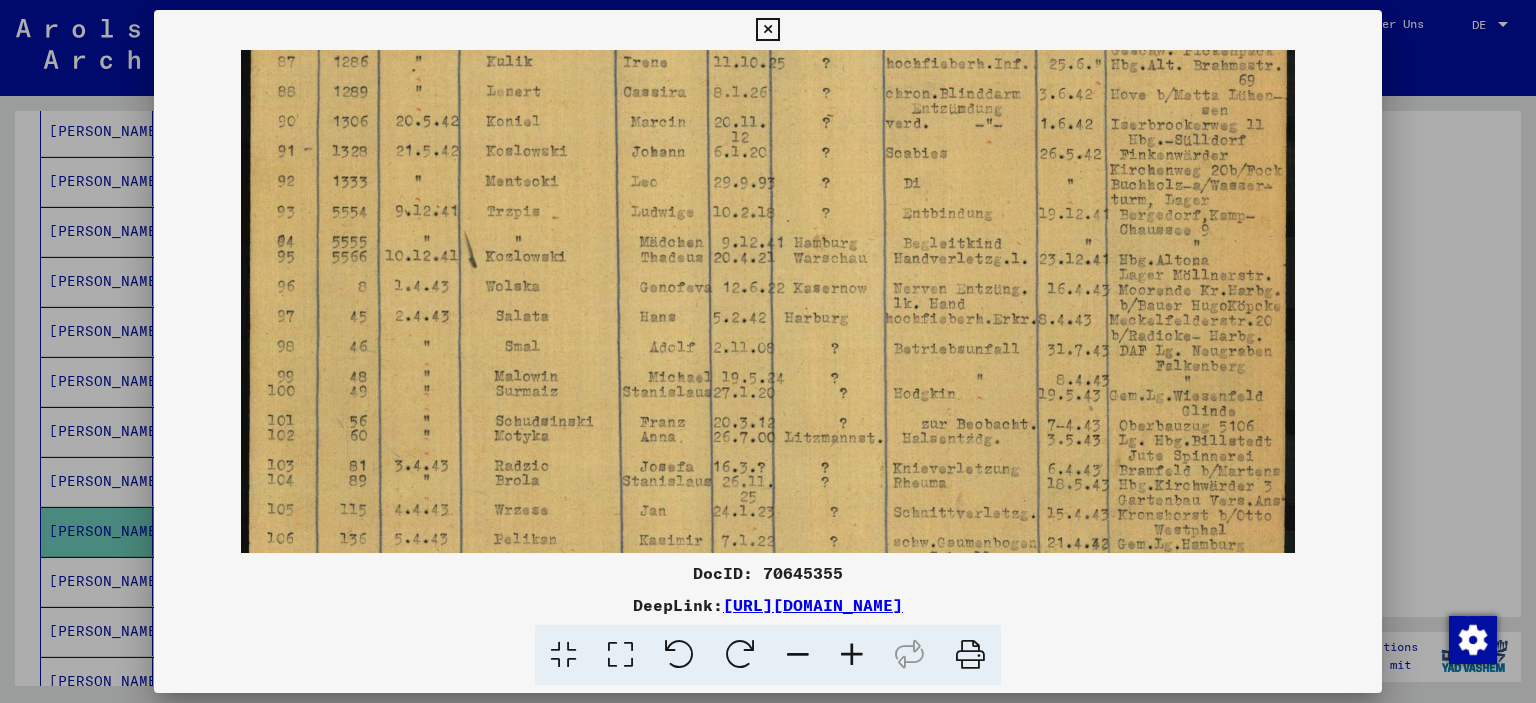 scroll, scrollTop: 125, scrollLeft: 0, axis: vertical 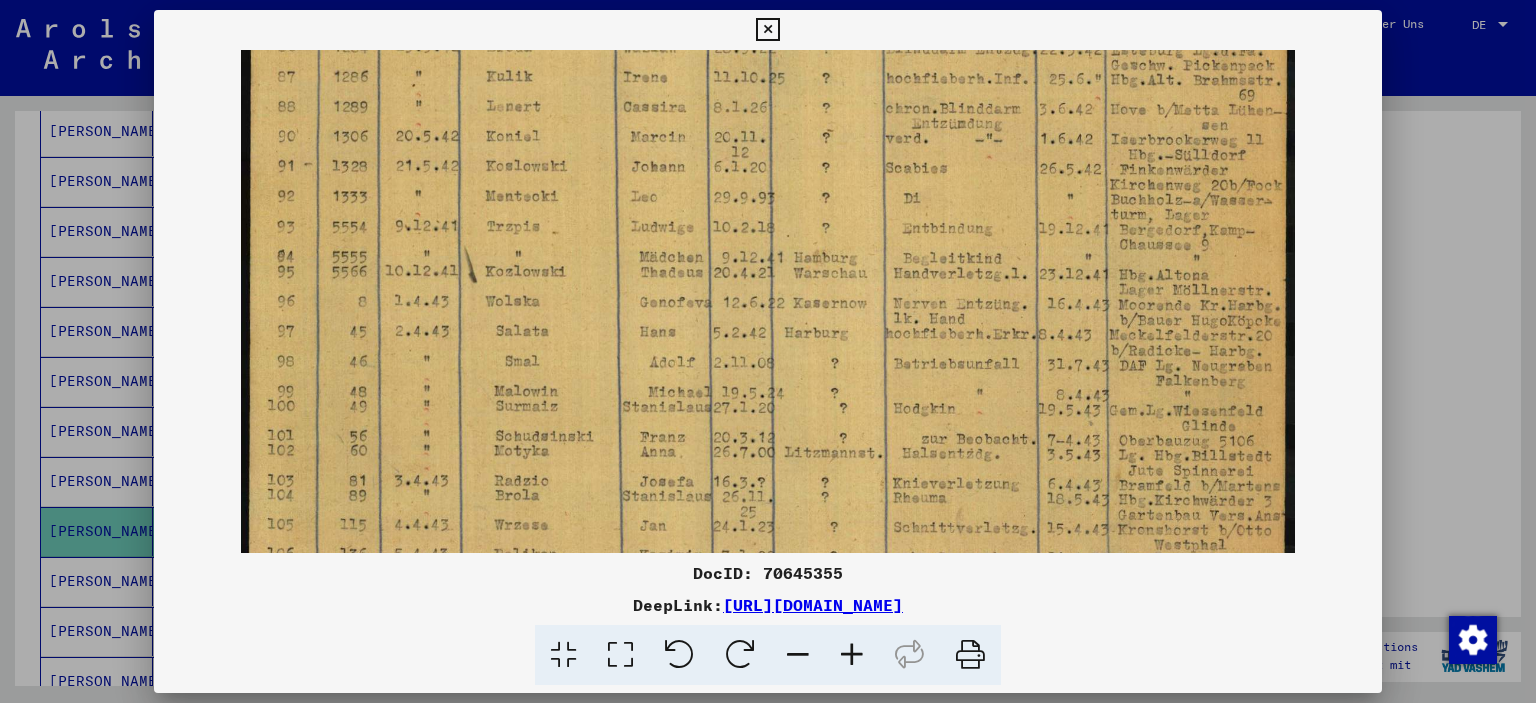 drag, startPoint x: 1134, startPoint y: 339, endPoint x: 1136, endPoint y: 501, distance: 162.01234 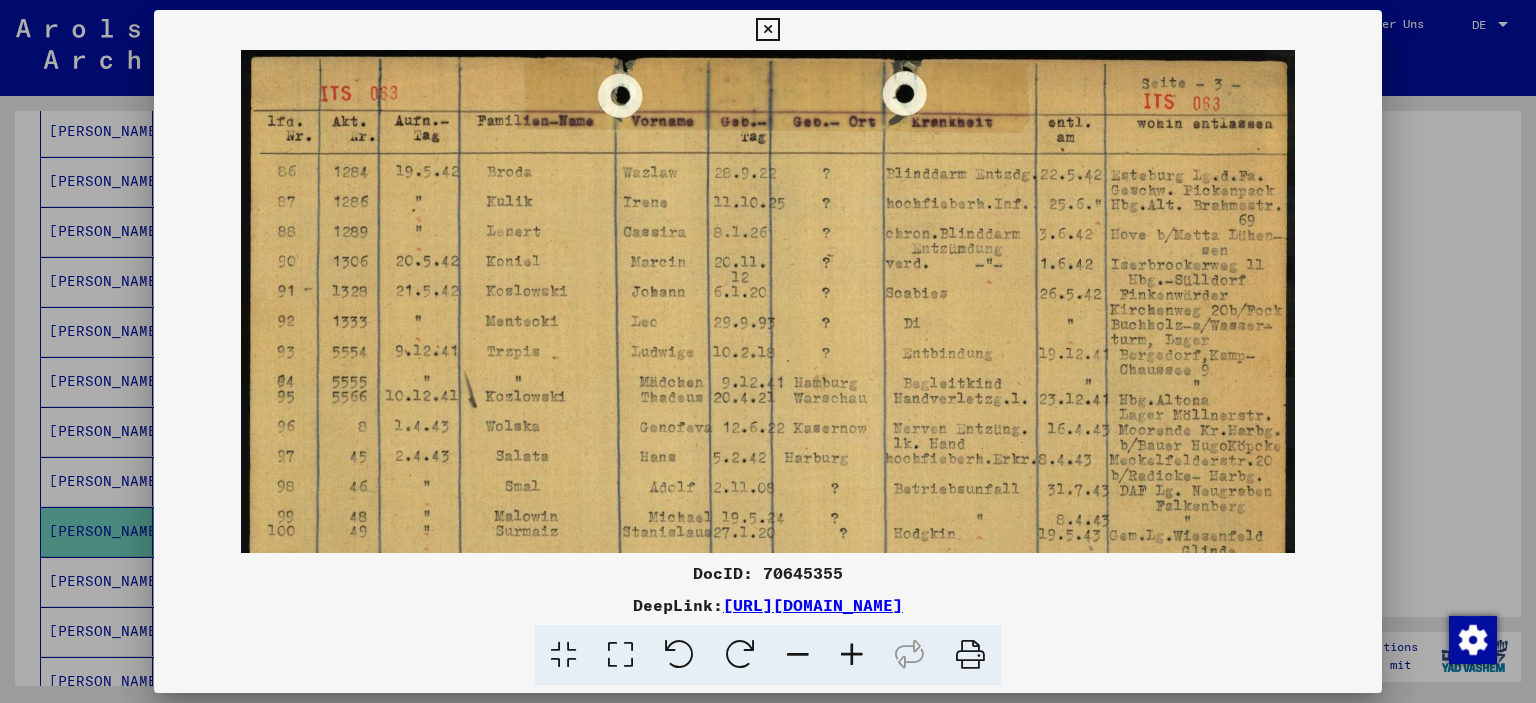 drag, startPoint x: 1130, startPoint y: 384, endPoint x: 1144, endPoint y: 513, distance: 129.75746 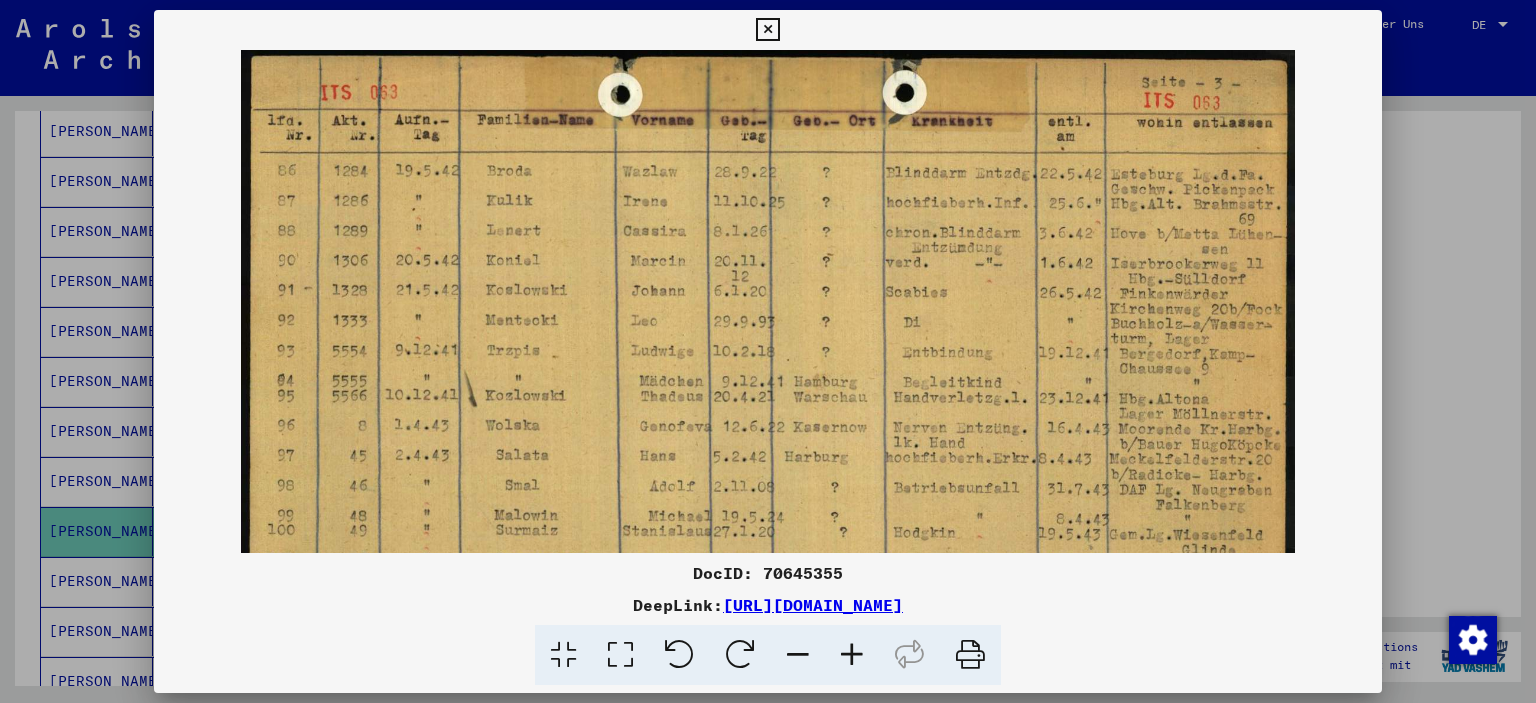 scroll, scrollTop: 0, scrollLeft: 0, axis: both 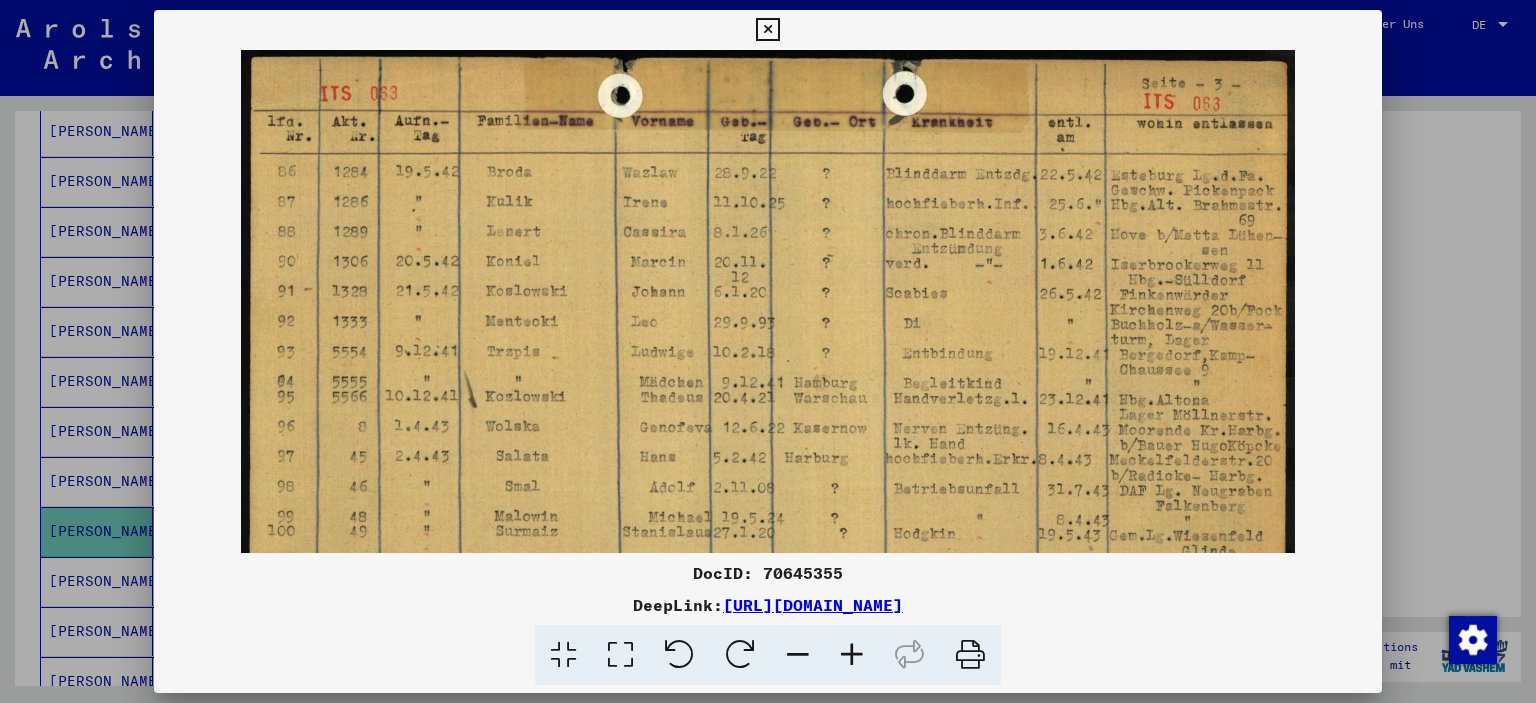 drag, startPoint x: 1124, startPoint y: 347, endPoint x: 1129, endPoint y: 381, distance: 34.36568 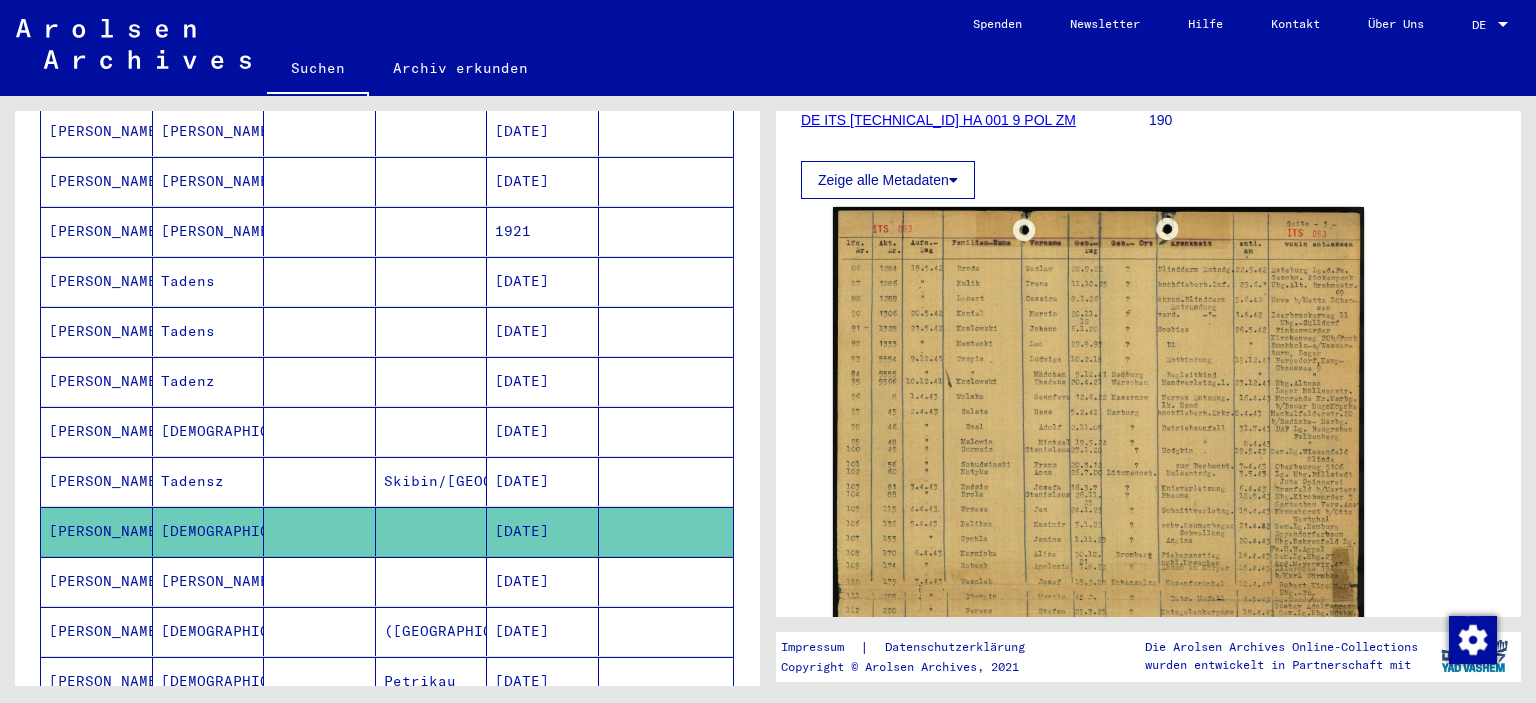 click on "[DATE]" at bounding box center [543, 531] 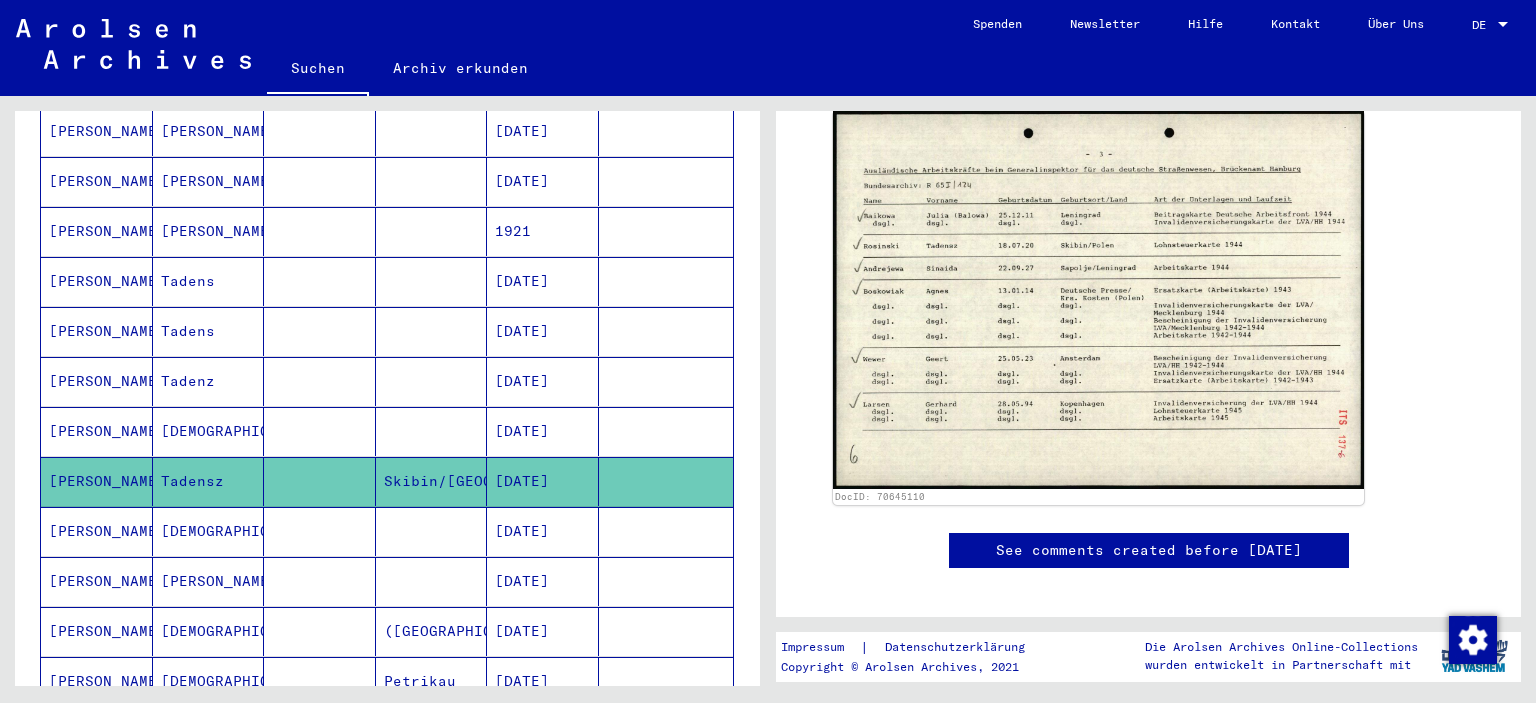 scroll, scrollTop: 698, scrollLeft: 0, axis: vertical 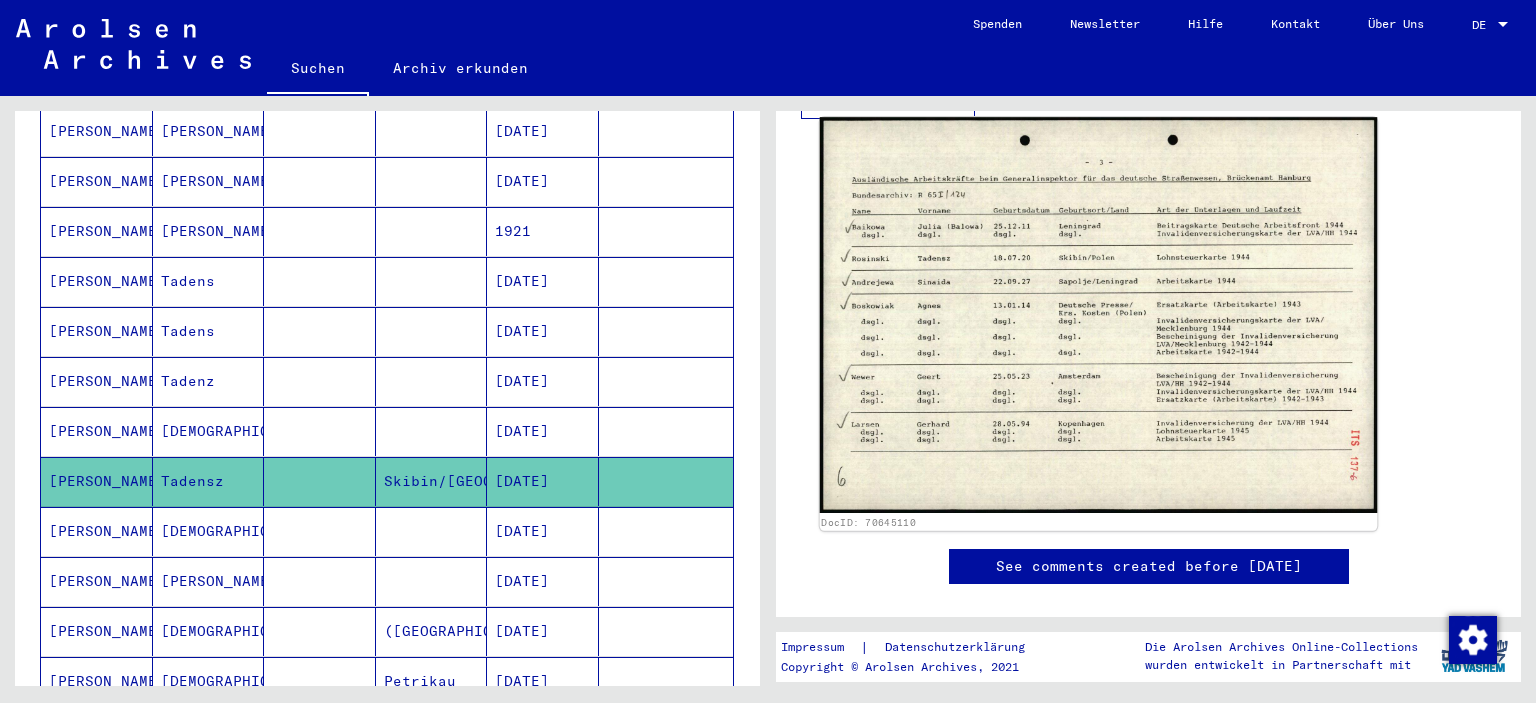 click 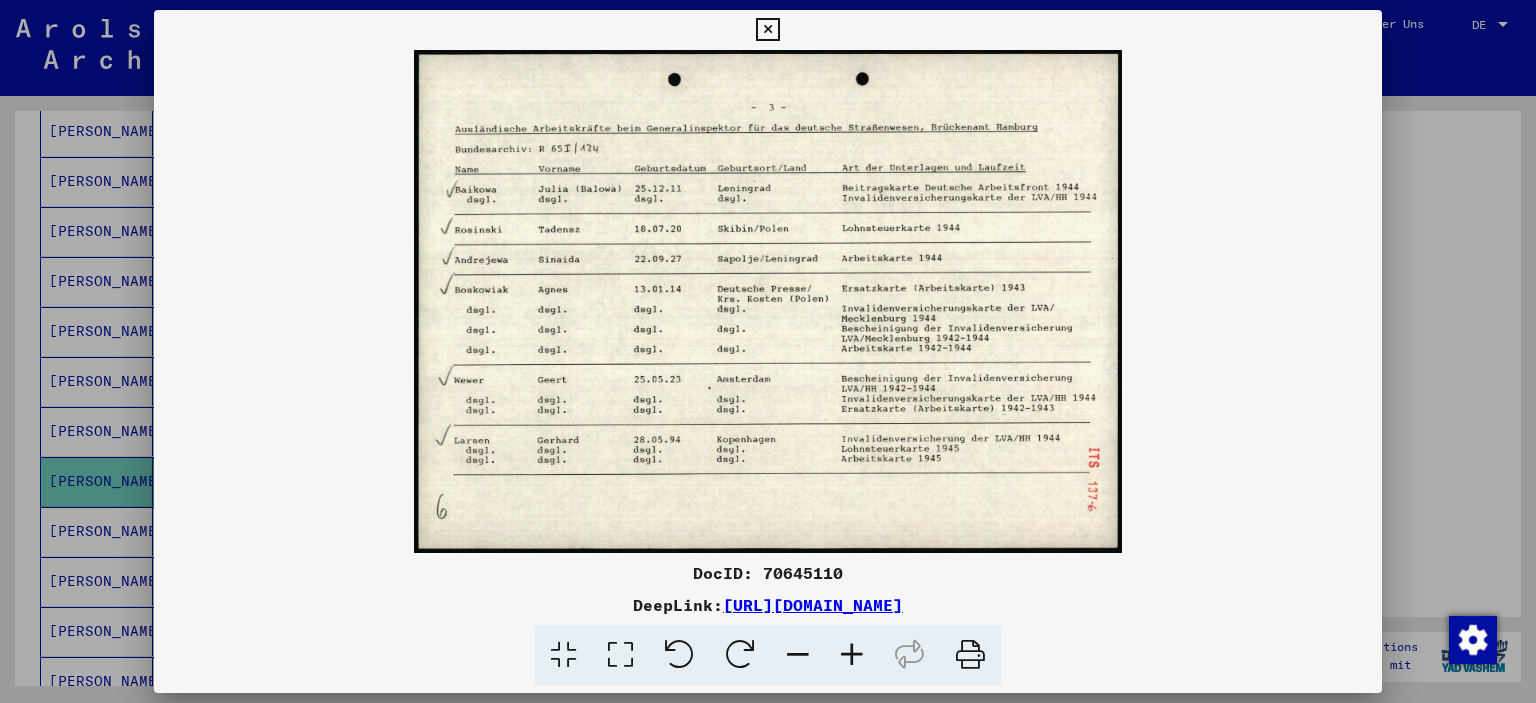 click at bounding box center (767, 30) 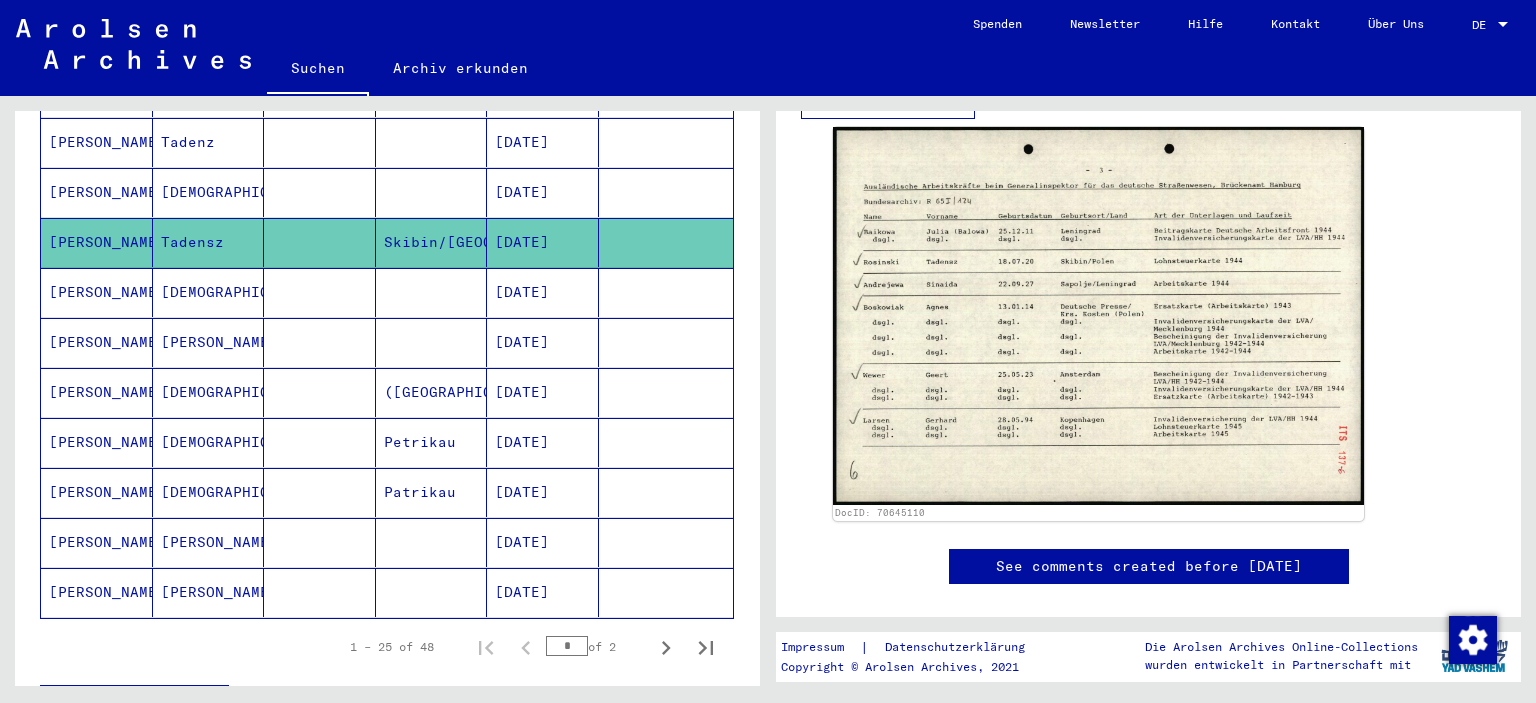 scroll, scrollTop: 1077, scrollLeft: 0, axis: vertical 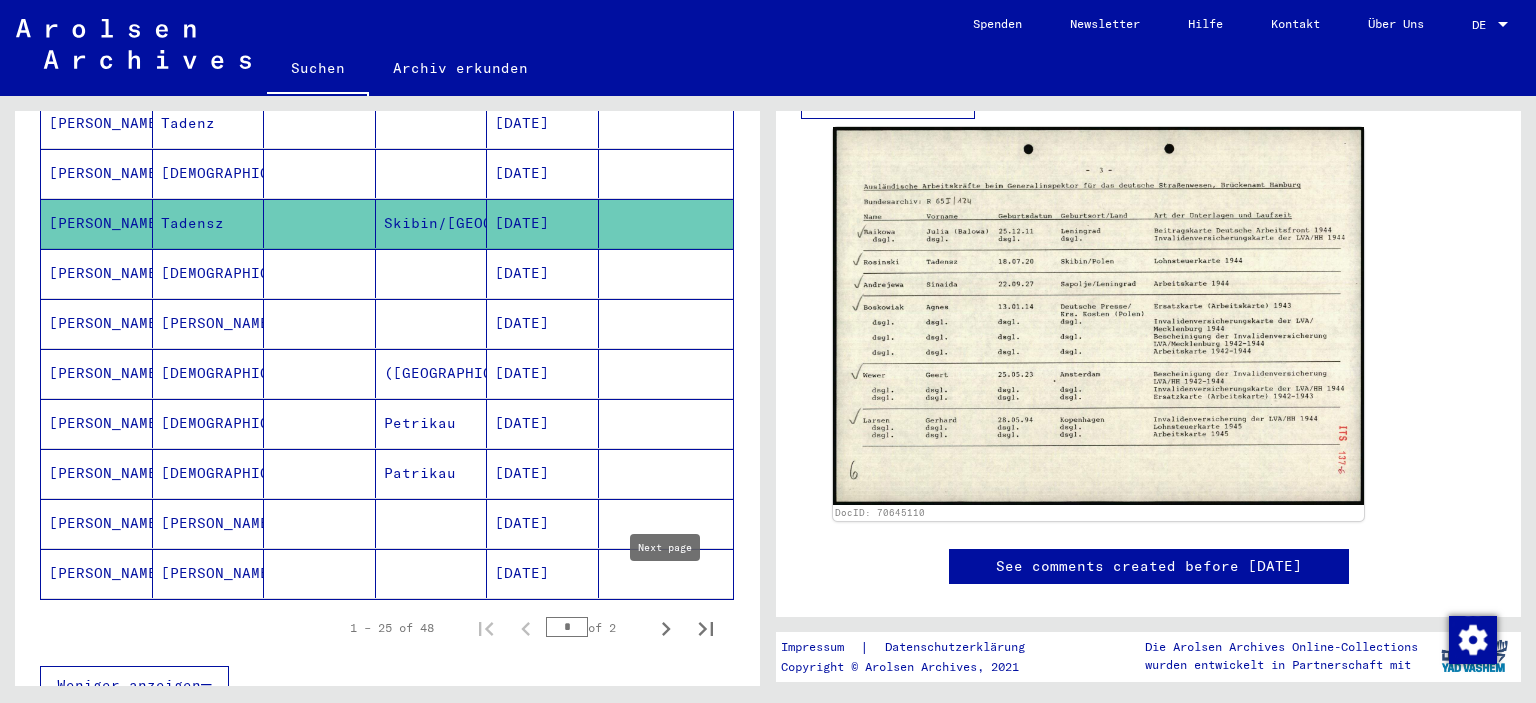click 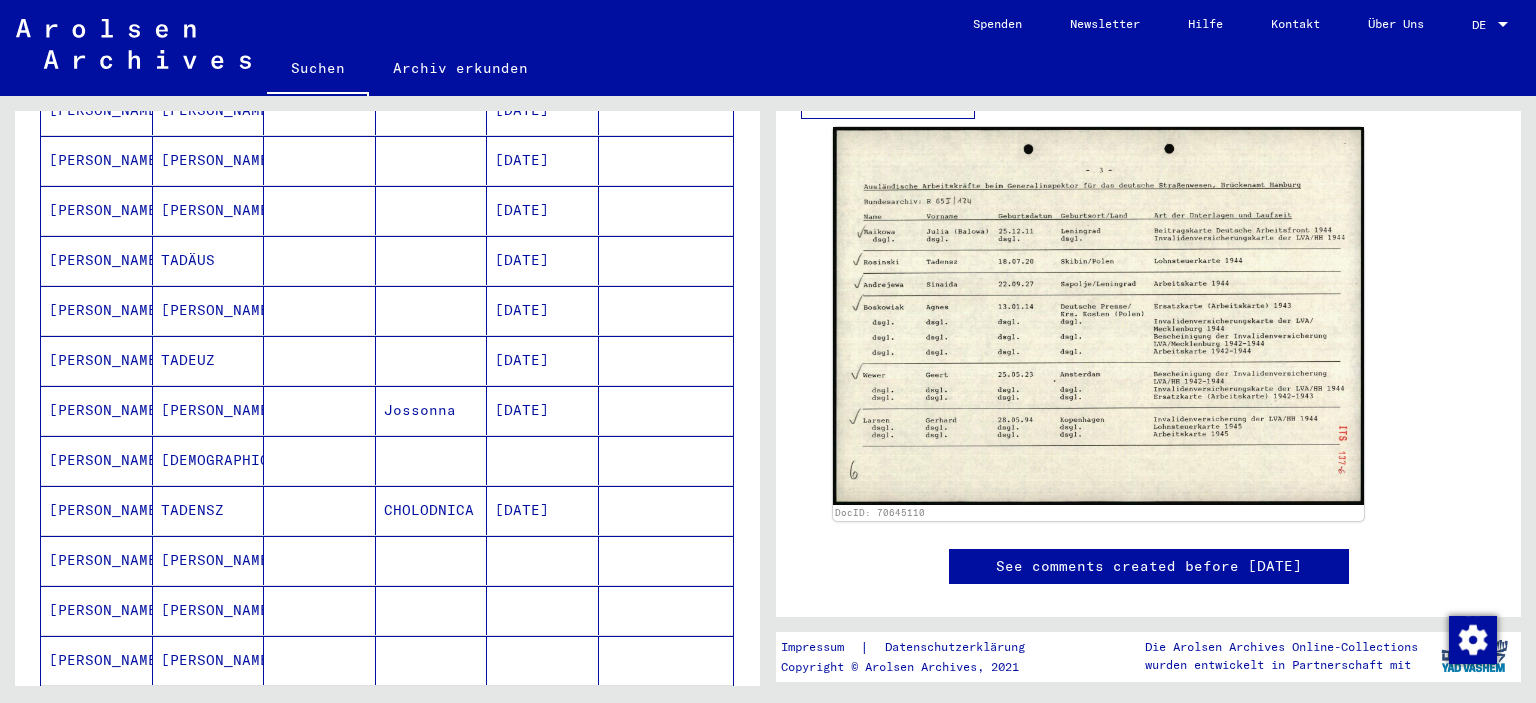 scroll, scrollTop: 443, scrollLeft: 0, axis: vertical 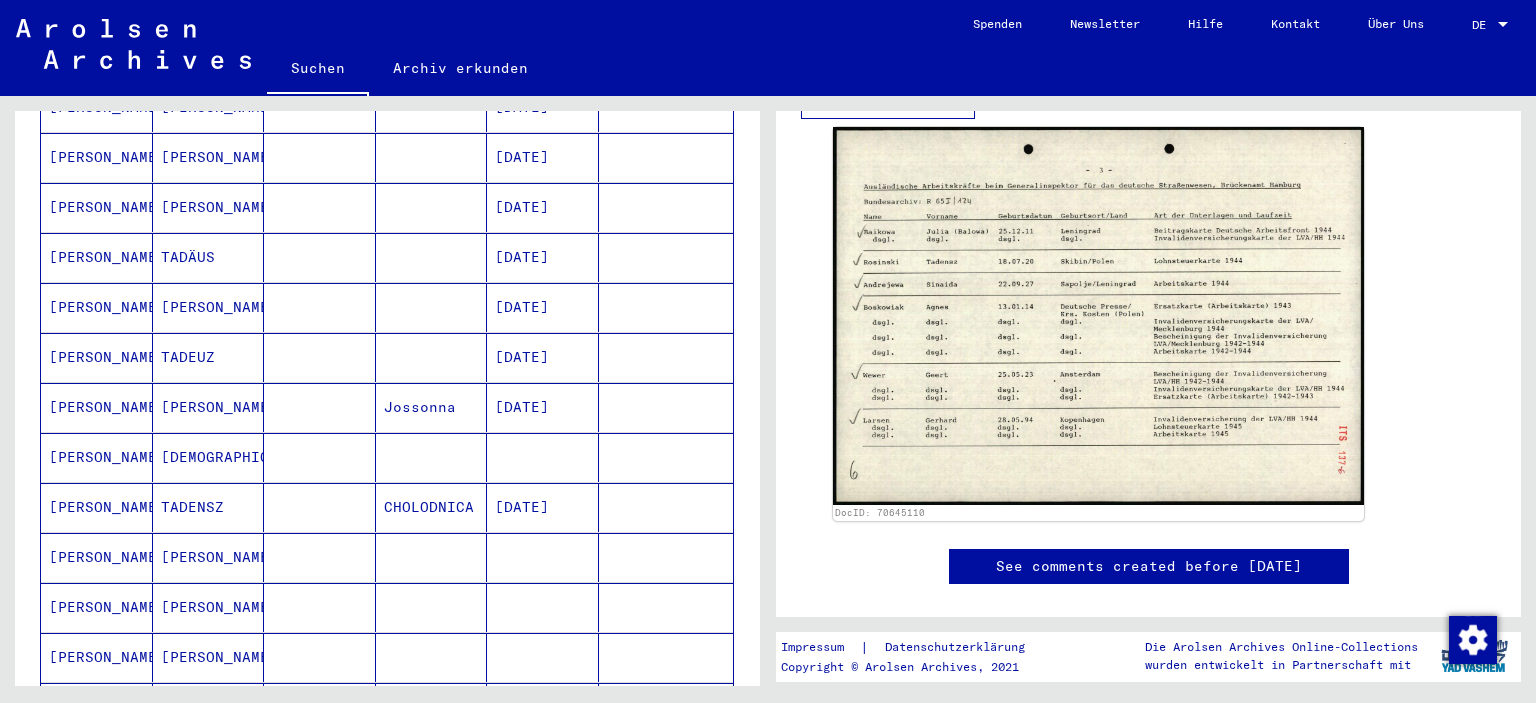 click at bounding box center [543, 507] 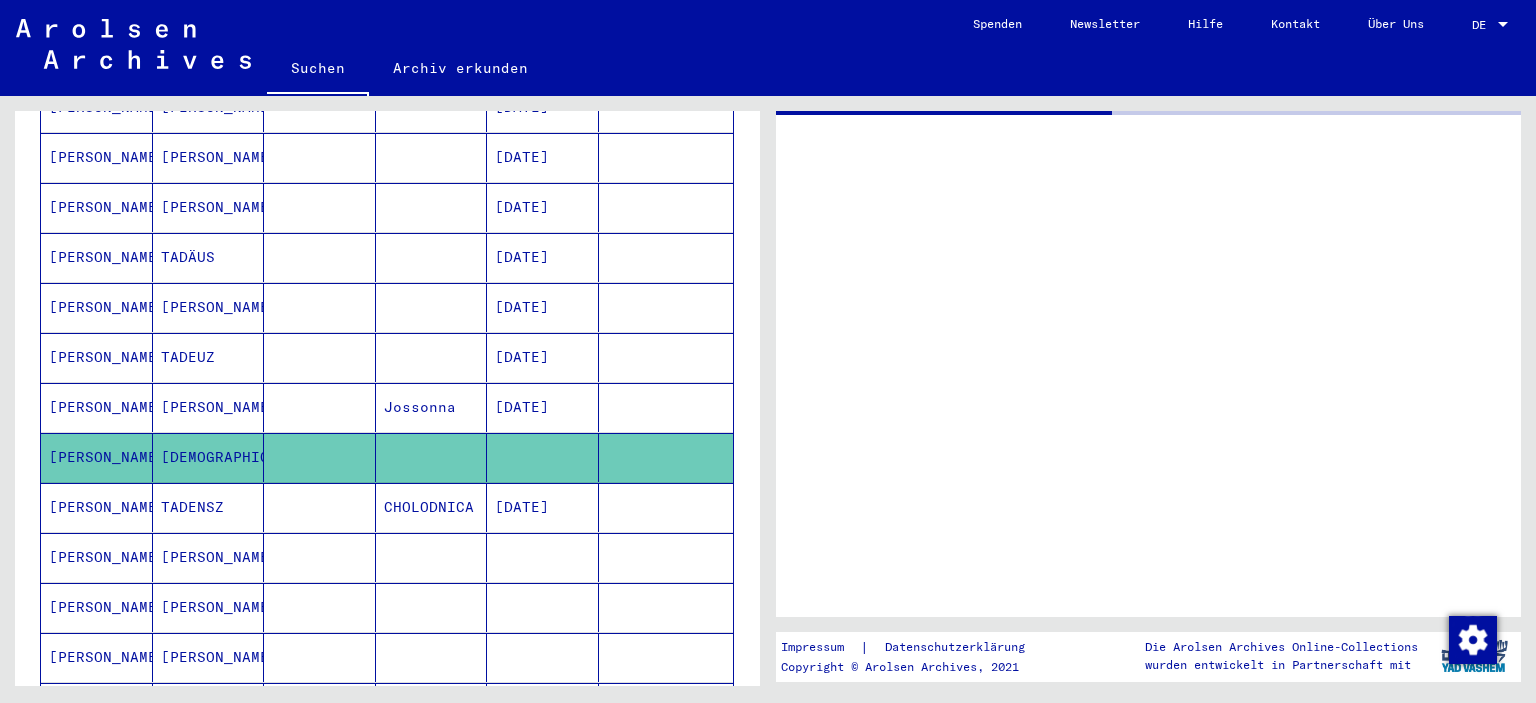 scroll, scrollTop: 0, scrollLeft: 0, axis: both 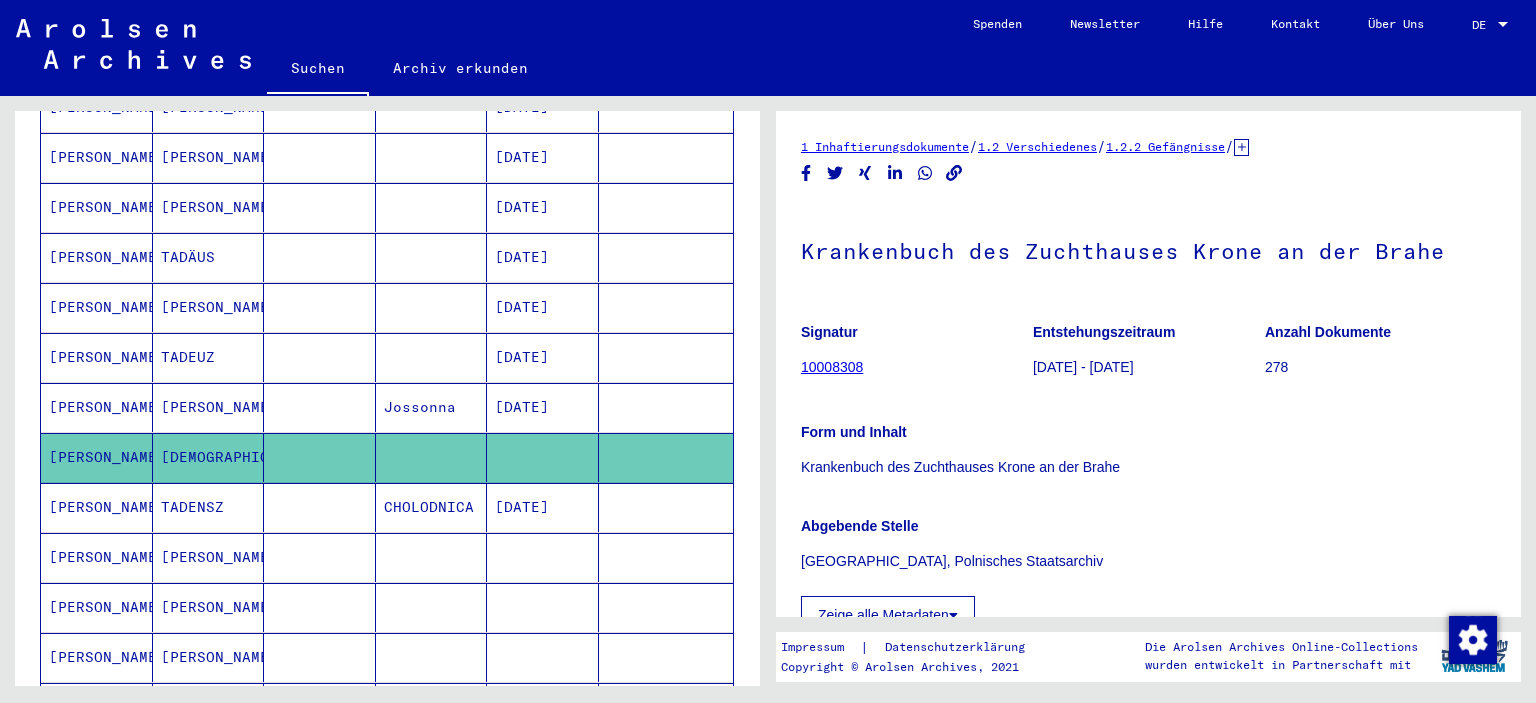 click at bounding box center (543, 607) 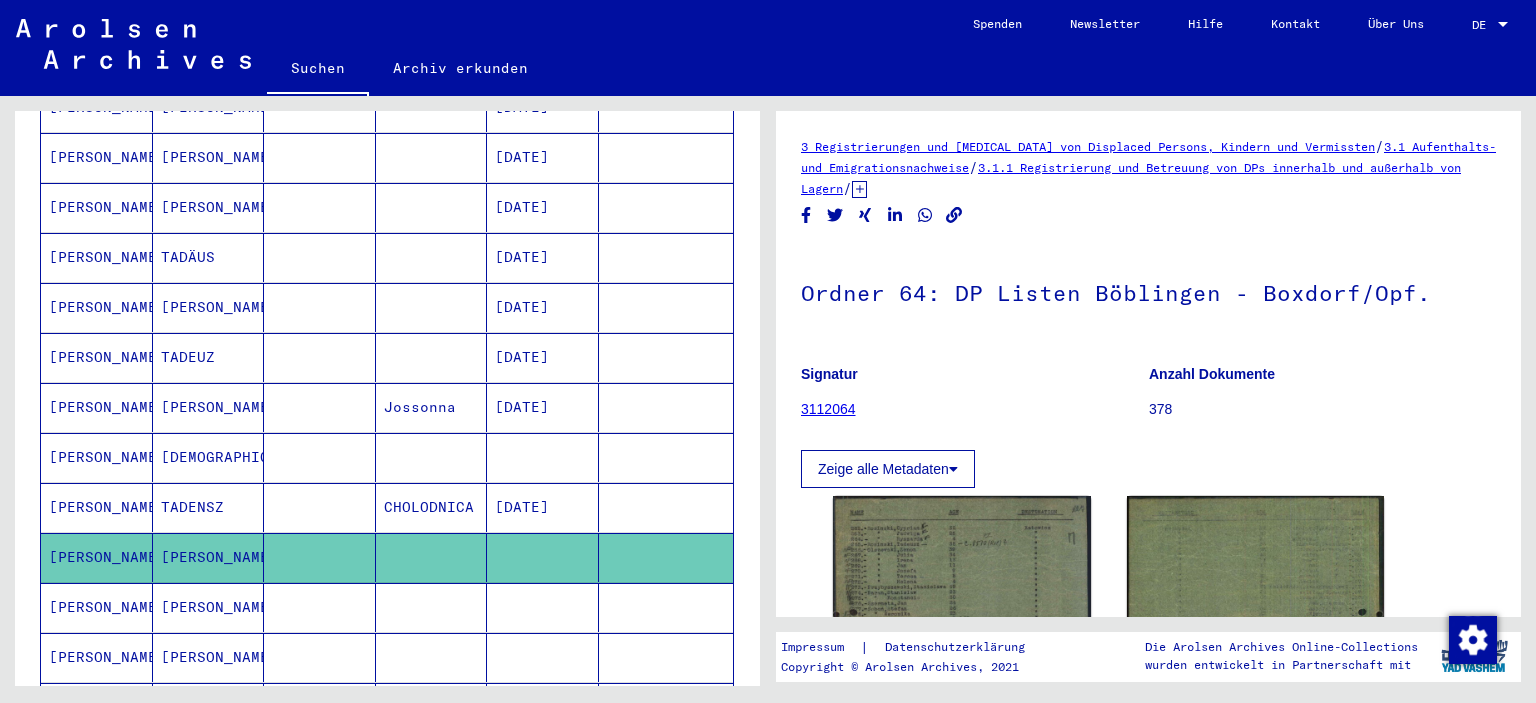 click at bounding box center (543, 657) 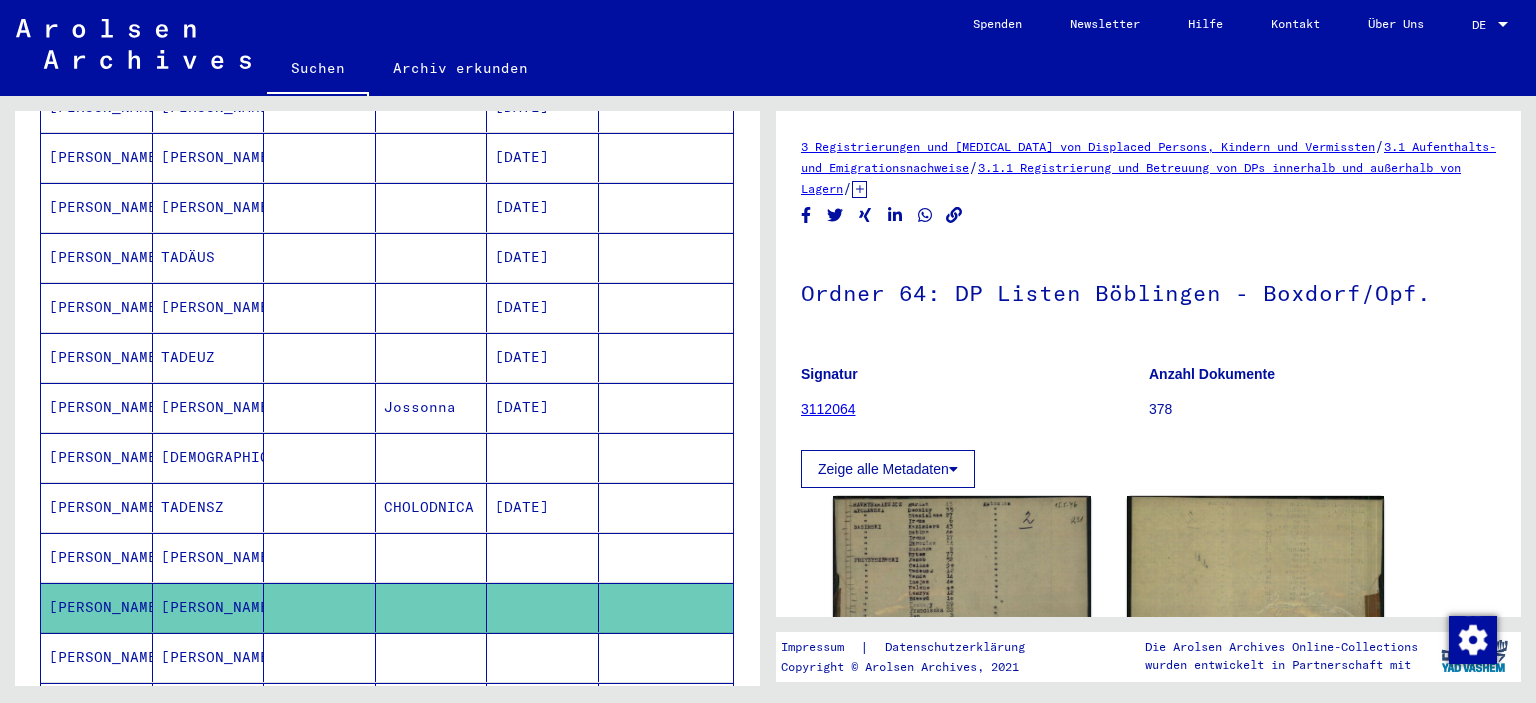 click at bounding box center [543, 707] 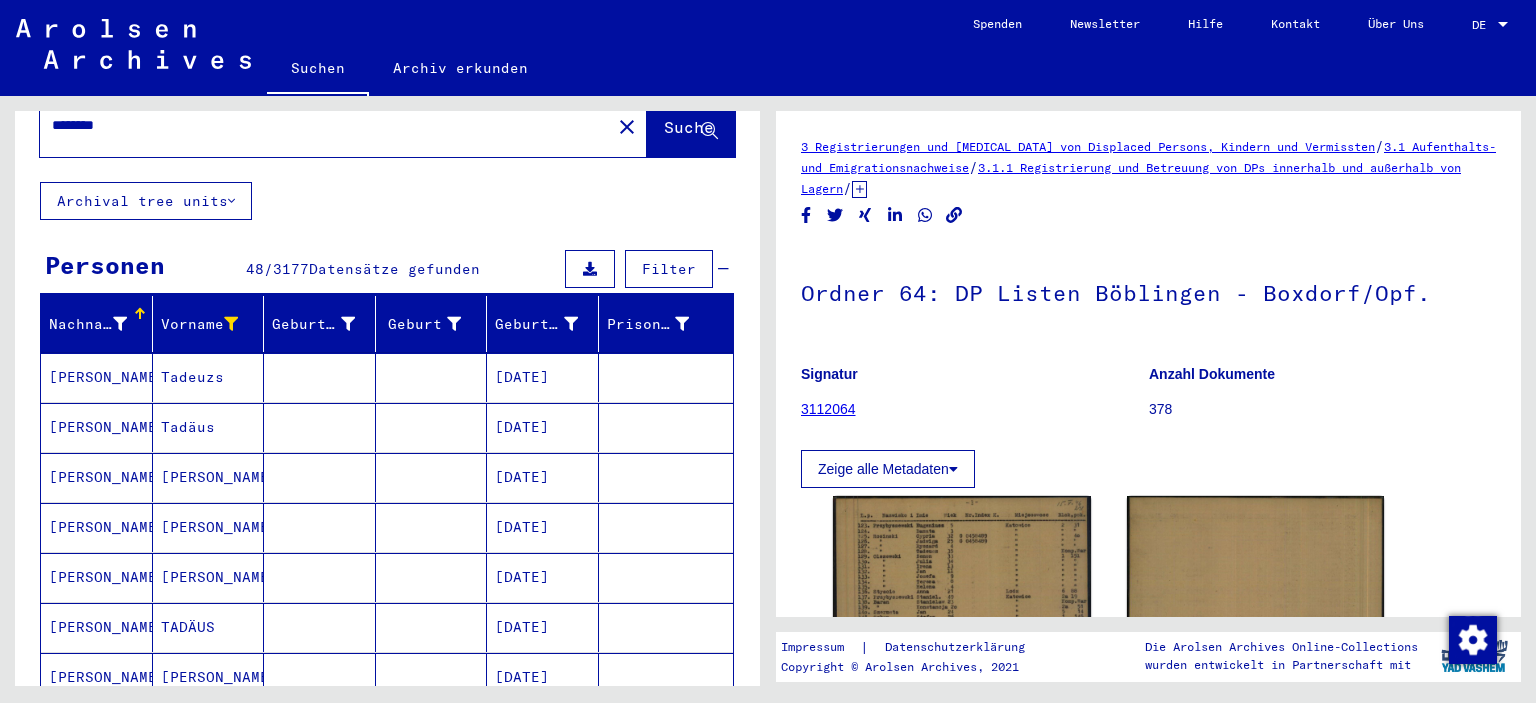 scroll, scrollTop: 0, scrollLeft: 0, axis: both 